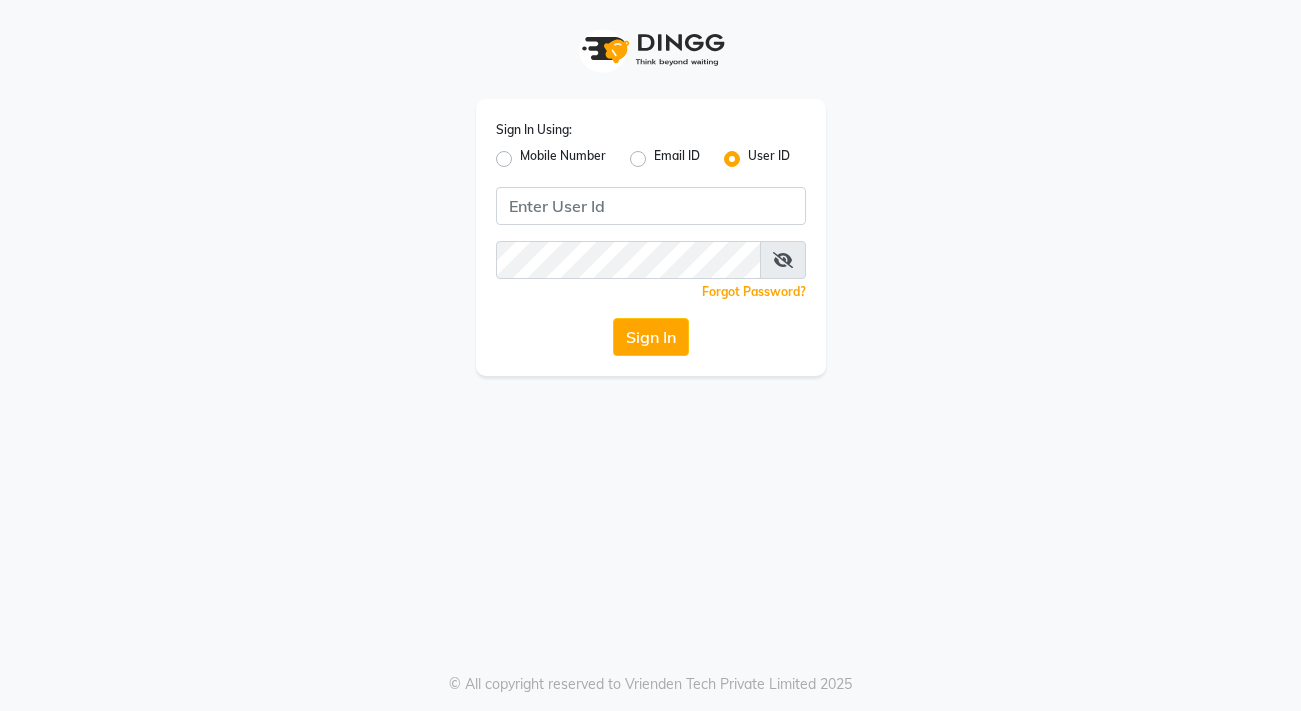 scroll, scrollTop: 0, scrollLeft: 0, axis: both 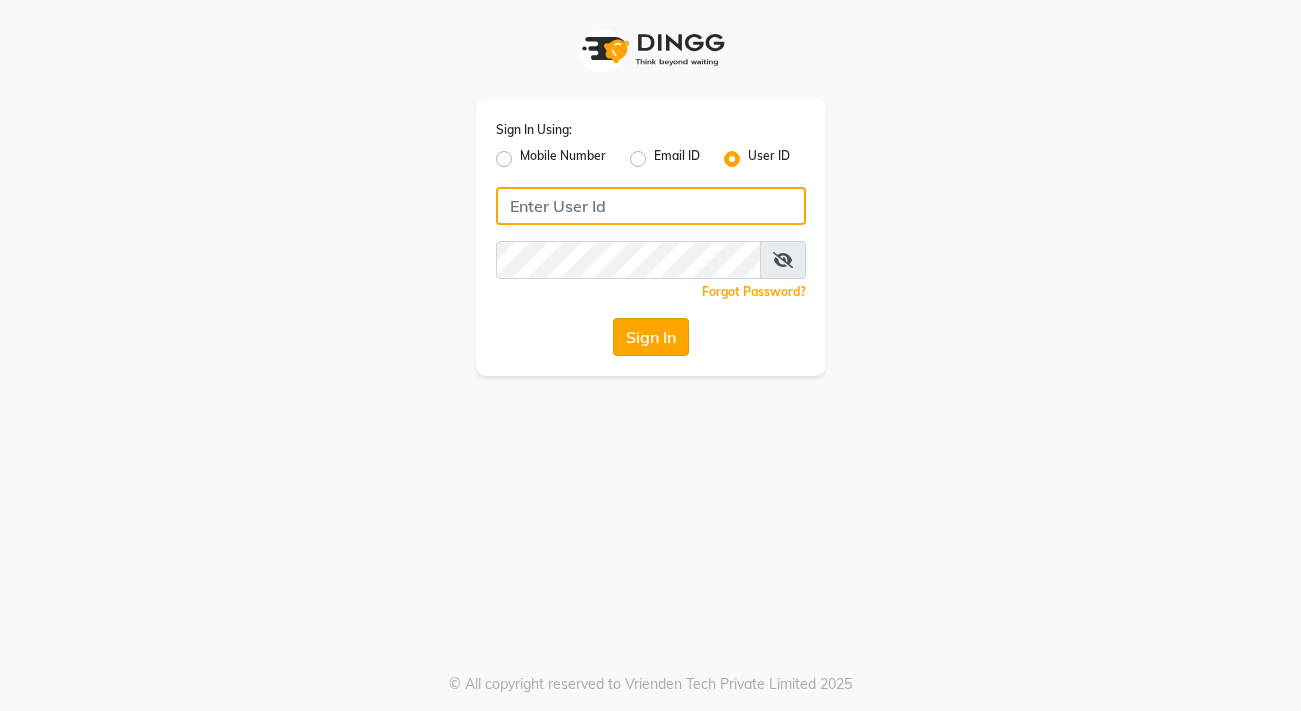 type on "sreediya" 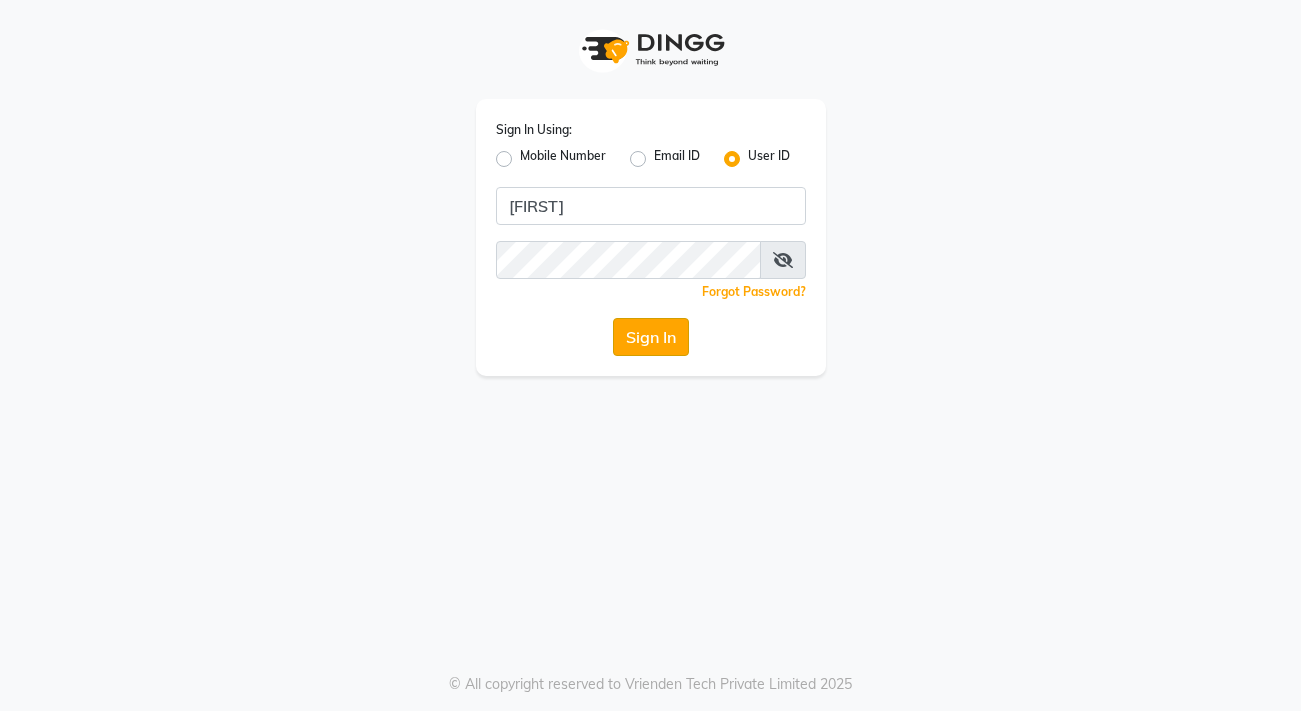 click on "Sign In" 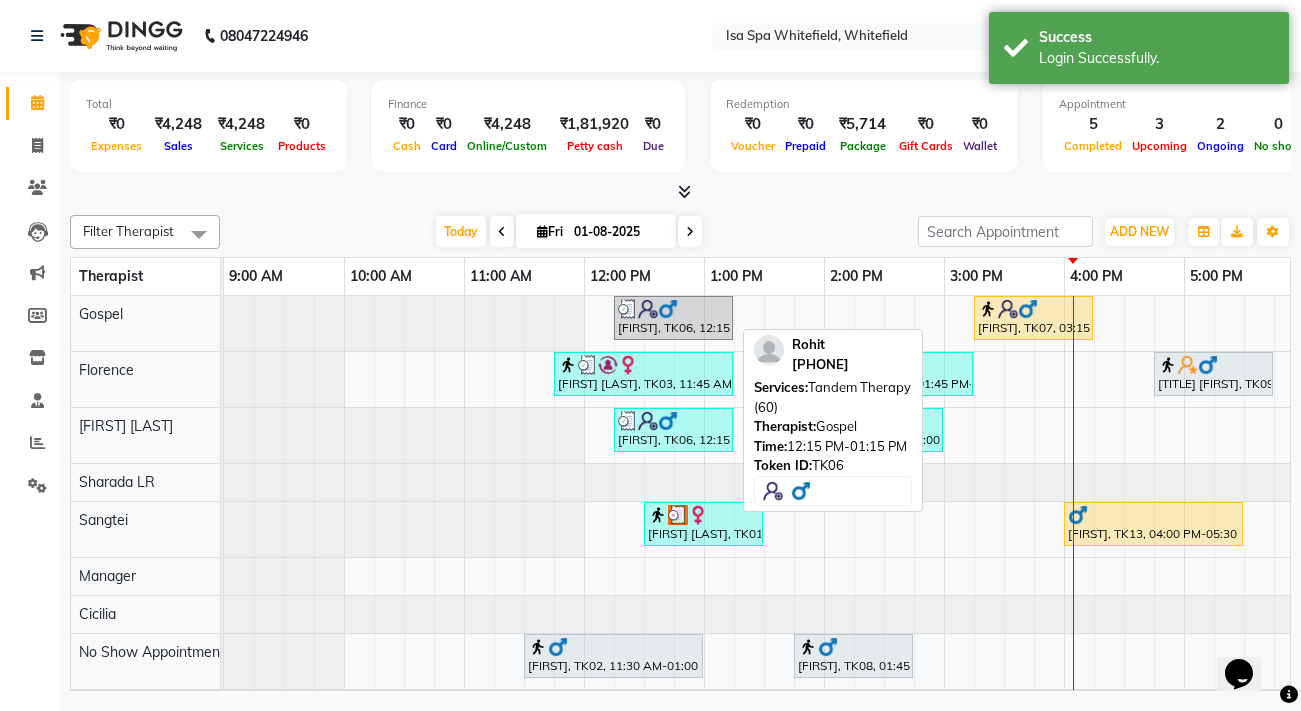 scroll, scrollTop: 0, scrollLeft: 0, axis: both 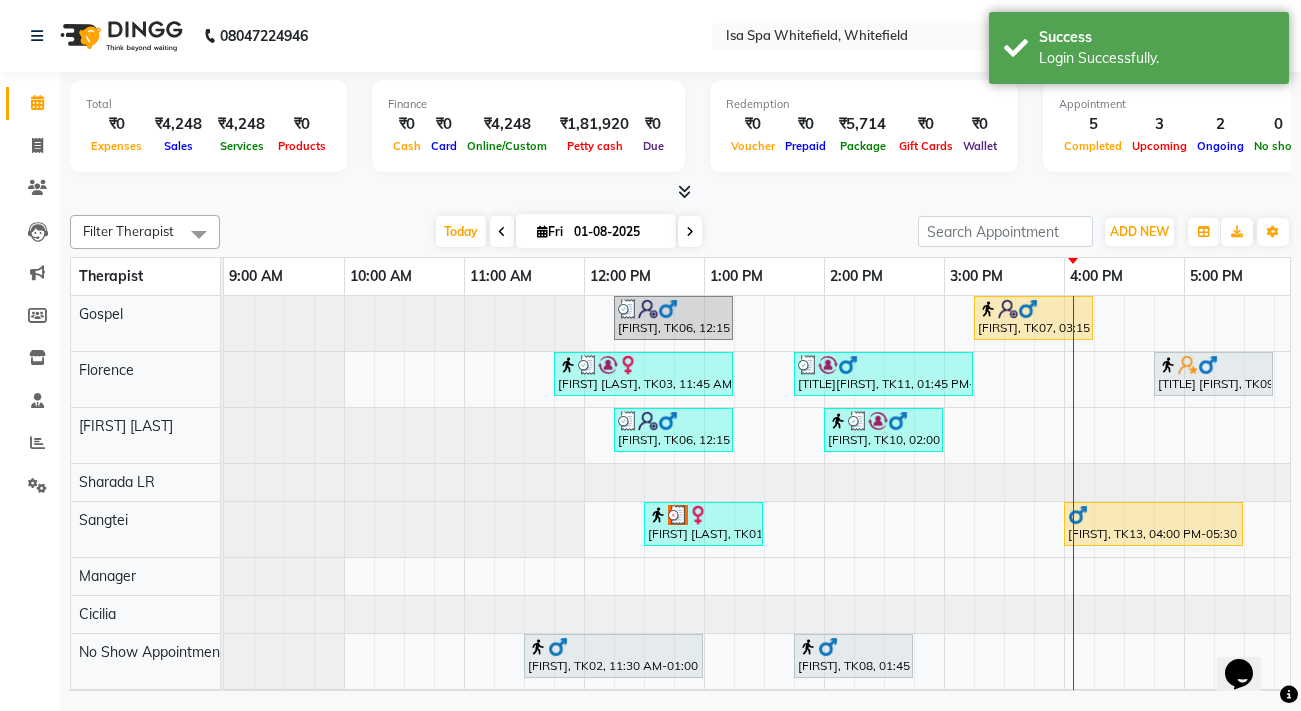 click on "Today  Fri 01-08-2025" at bounding box center [569, 232] 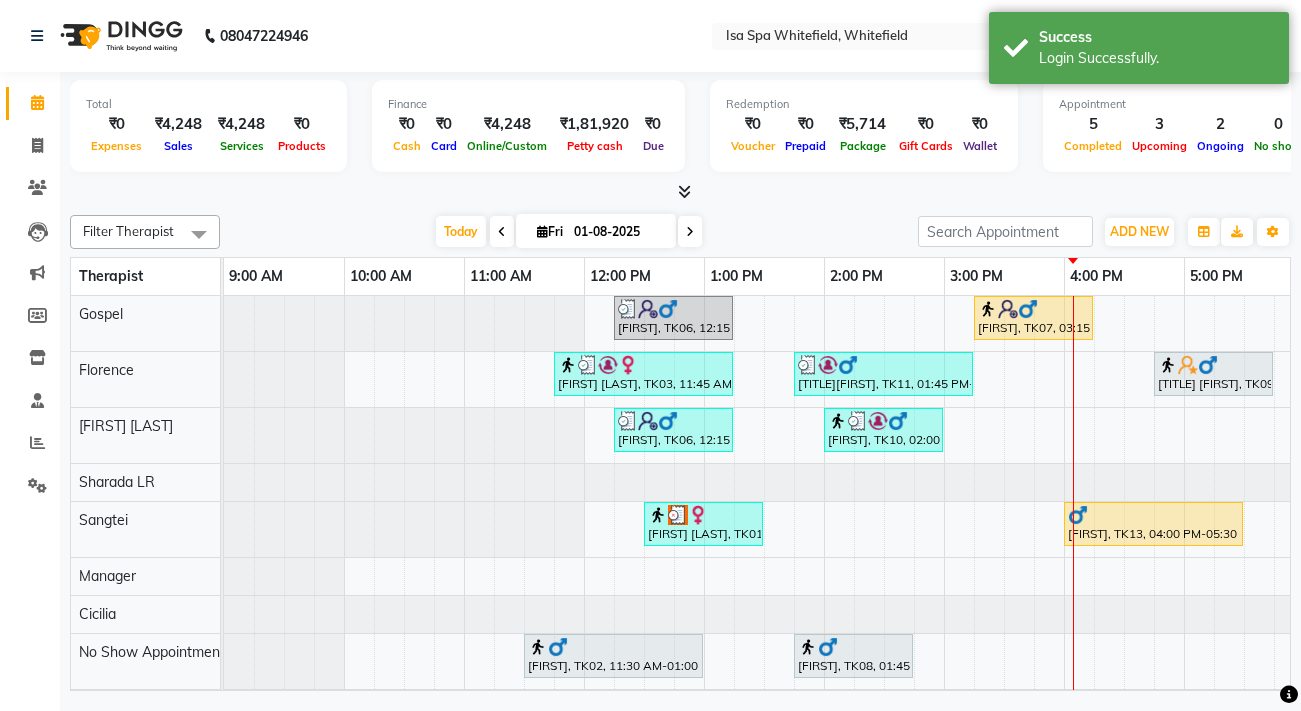 scroll, scrollTop: 0, scrollLeft: 133, axis: horizontal 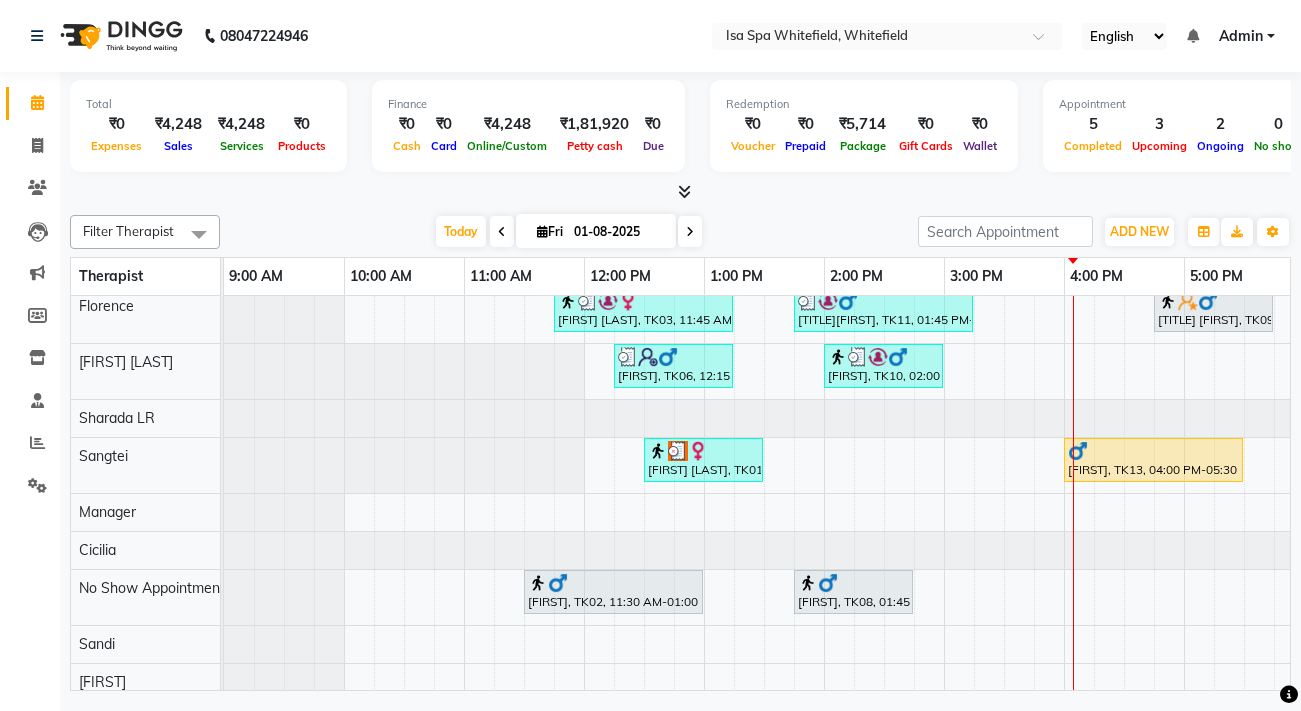 click on "Total  ₹0  Expenses ₹4,248  Sales ₹4,248  Services ₹0  Products Finance  ₹0  Cash ₹0  Card ₹4,248  Online/Custom ₹1,81,920 Petty cash ₹0 Due  Redemption  ₹0 Voucher ₹0 Prepaid ₹5,714 Package ₹0  Gift Cards ₹0  Wallet  Appointment  5 Completed 3 Upcoming 2 Ongoing 0 No show  Other sales  ₹0  Packages ₹0  Memberships ₹0  Vouchers ₹0  Prepaids ₹0  Gift Cards Filter Therapist Select All Cicilia Cindy Florence Gospel Manager No Show Appointment Sandi Sangtei Sharada LR Ziri Lalnunziri Today  Fri 01-08-2025 Toggle Dropdown Add Appointment Add Invoice Add Expense Add Attendance Add Client Add Transaction Toggle Dropdown Add Appointment Add Invoice Add Expense Add Attendance Add Client ADD NEW Toggle Dropdown Add Appointment Add Invoice Add Expense Add Attendance Add Client Add Transaction Filter Therapist Select All Cicilia Cindy Florence Gospel Manager No Show Appointment Sandi Sangtei Sharada LR Ziri Lalnunziri Group By  Staff View   Room View  View as Vertical  Horizontal" 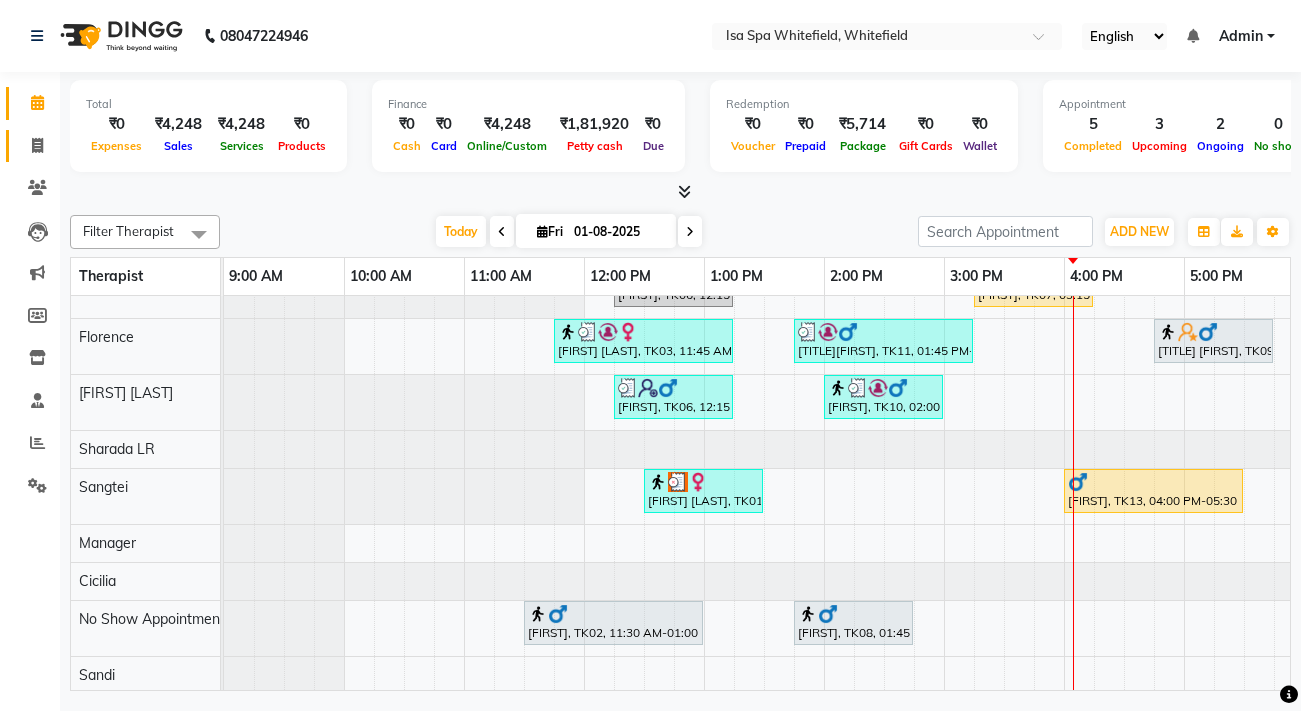 click on "Invoice" 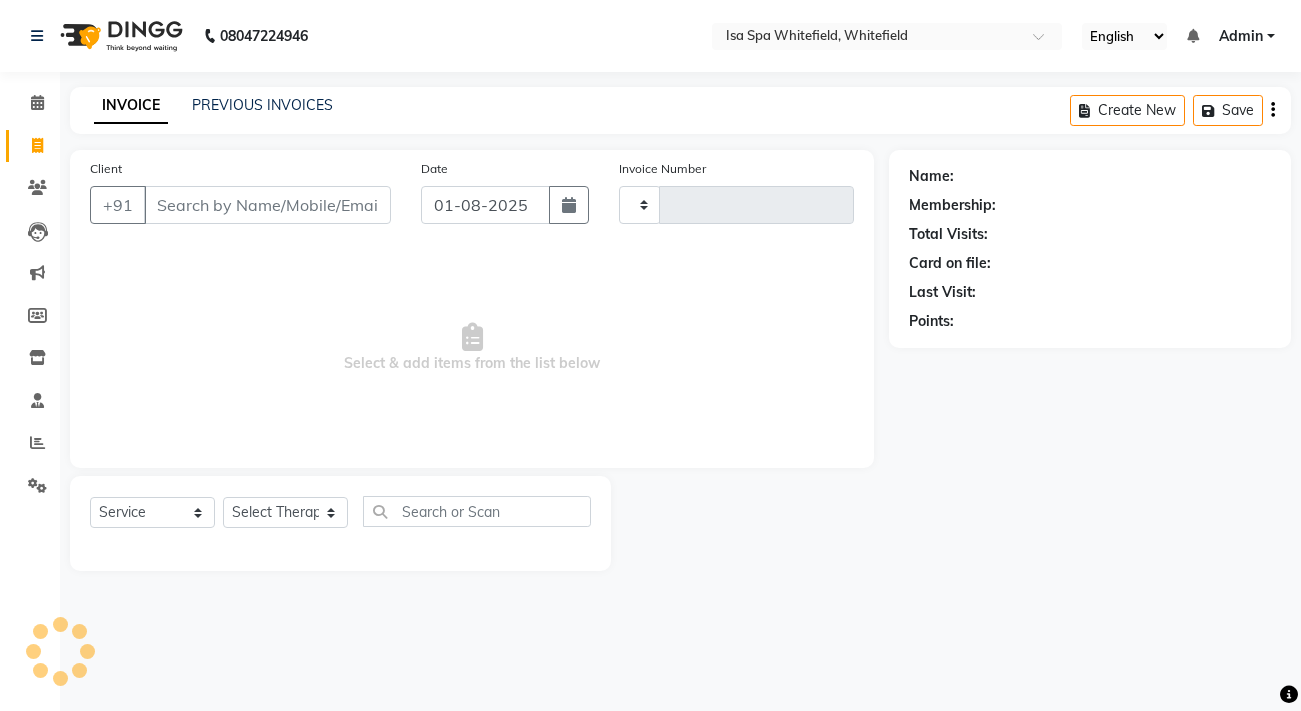 type on "1206" 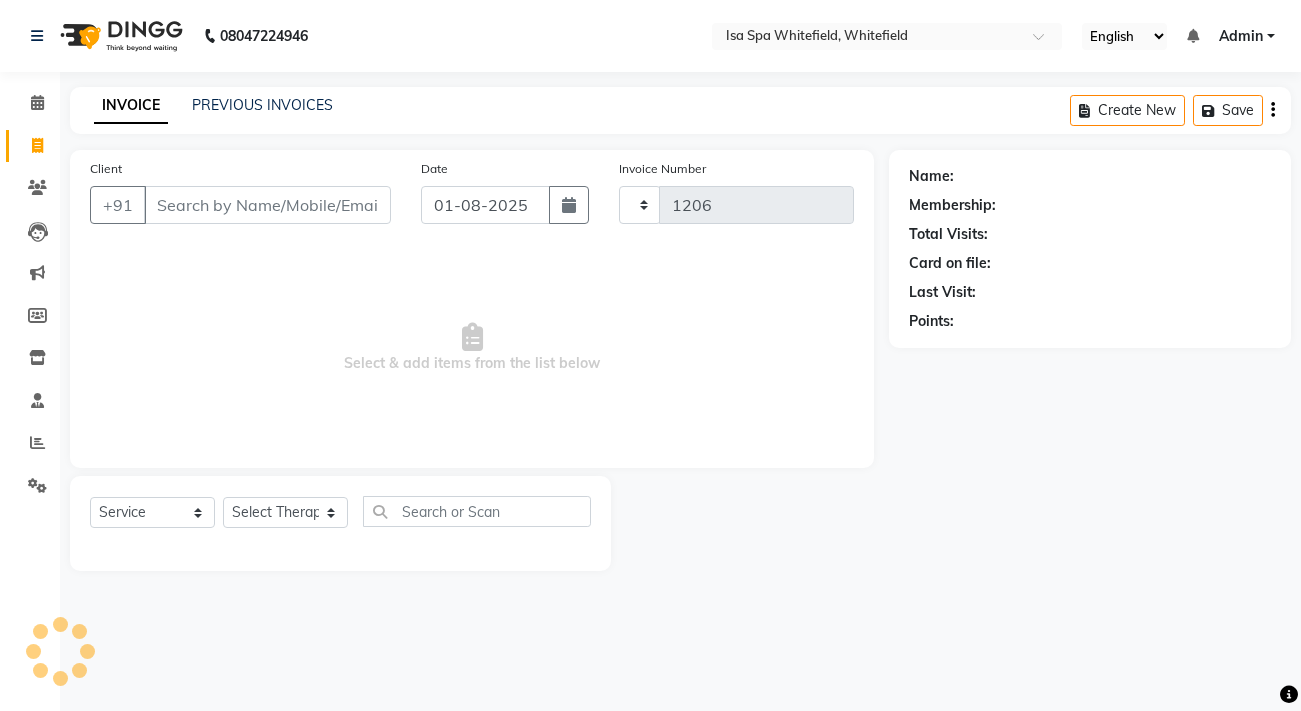 select on "7301" 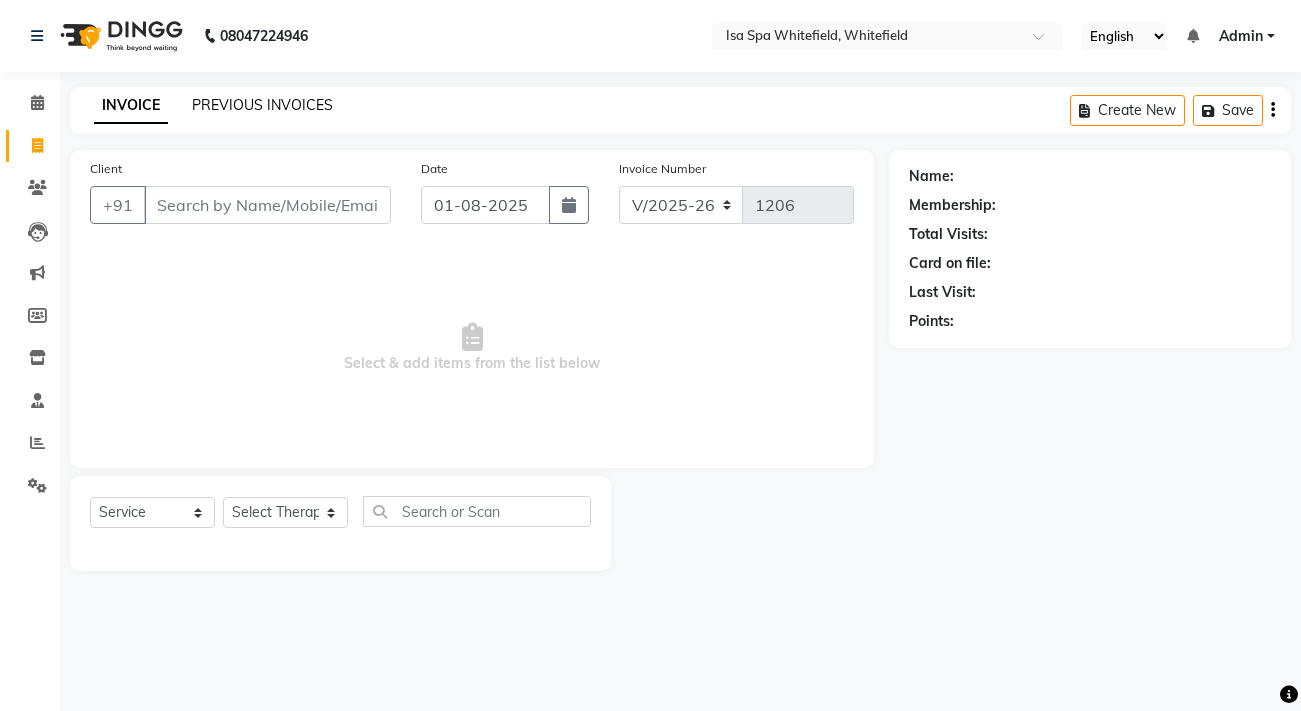click on "PREVIOUS INVOICES" 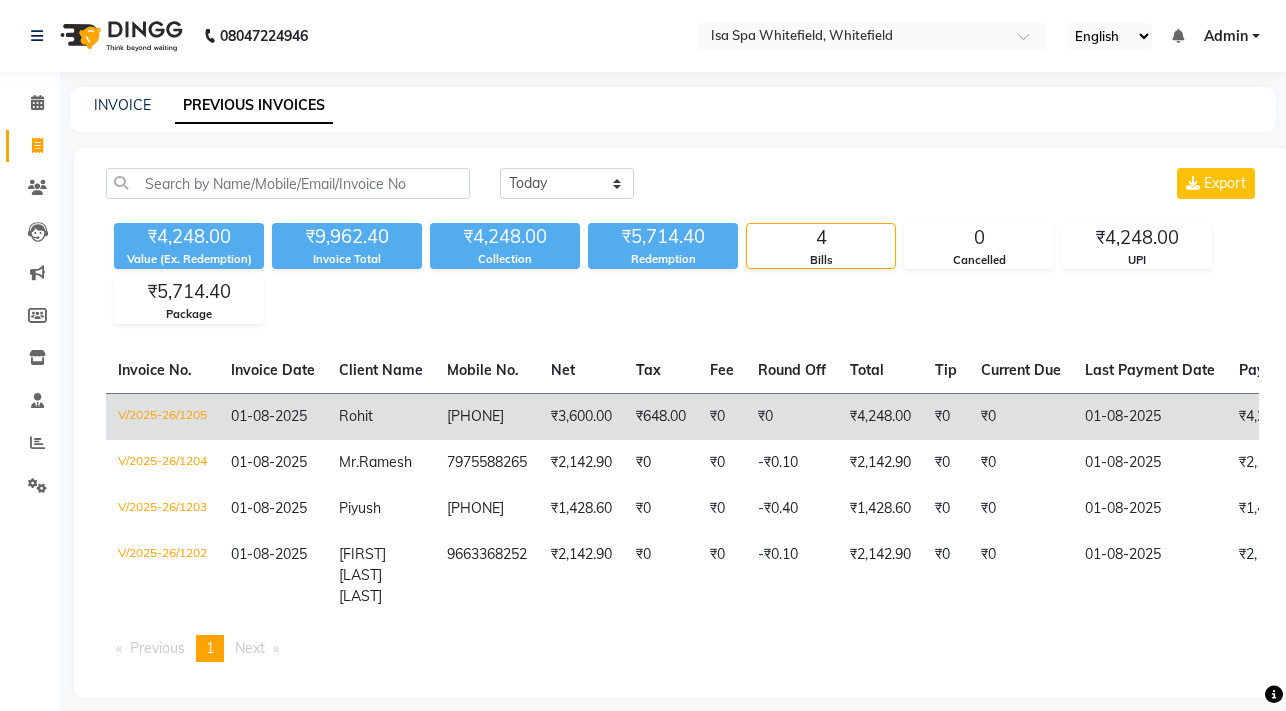 click on "Rohit" 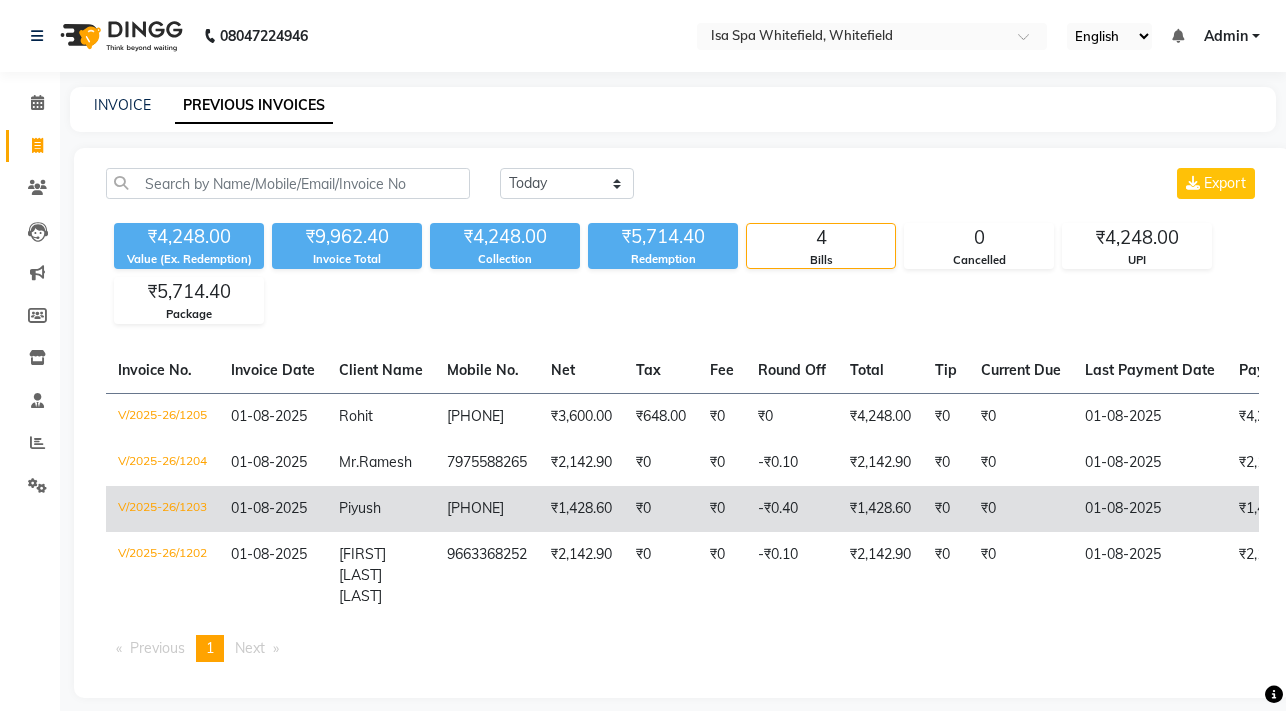 scroll, scrollTop: 11, scrollLeft: 0, axis: vertical 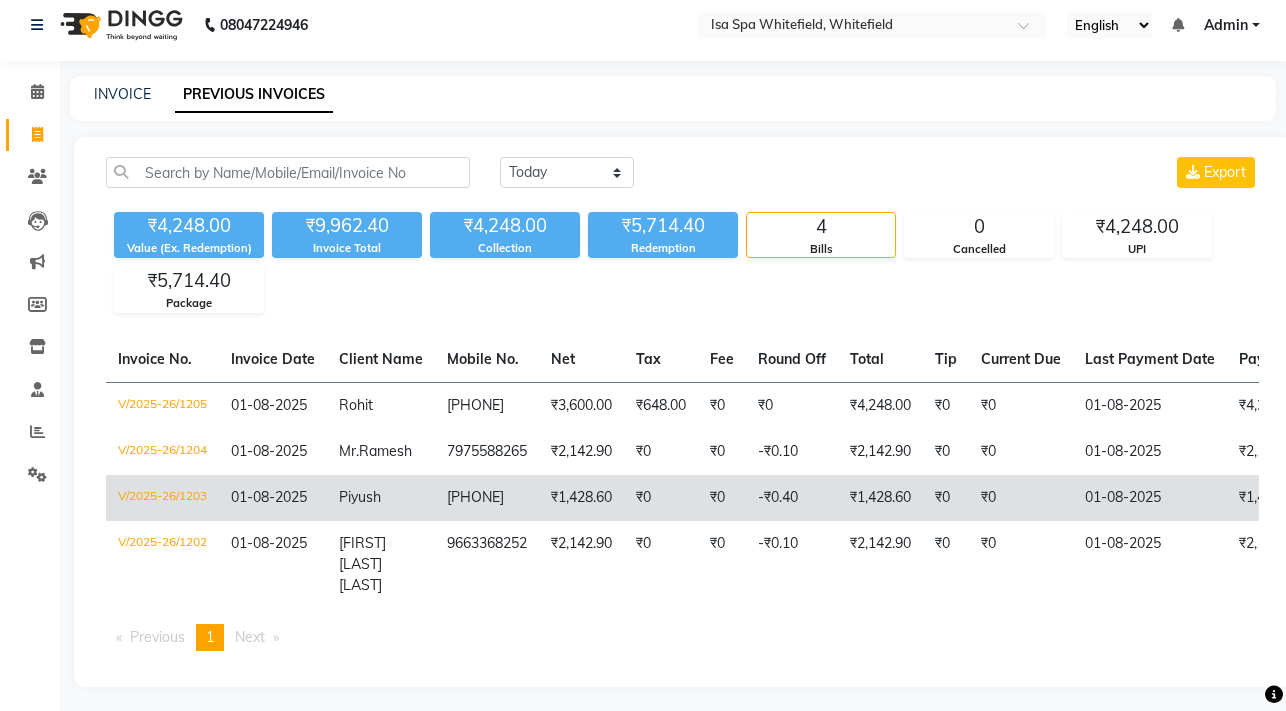 click on "Piyush" 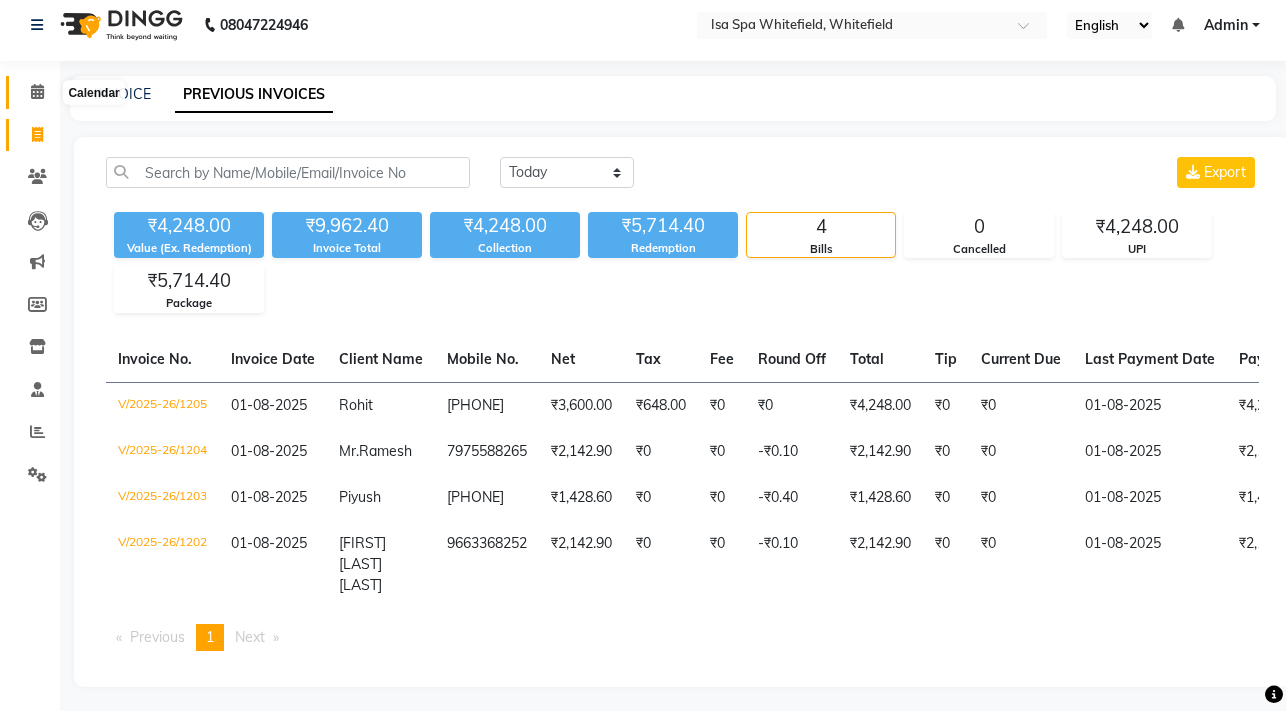 click 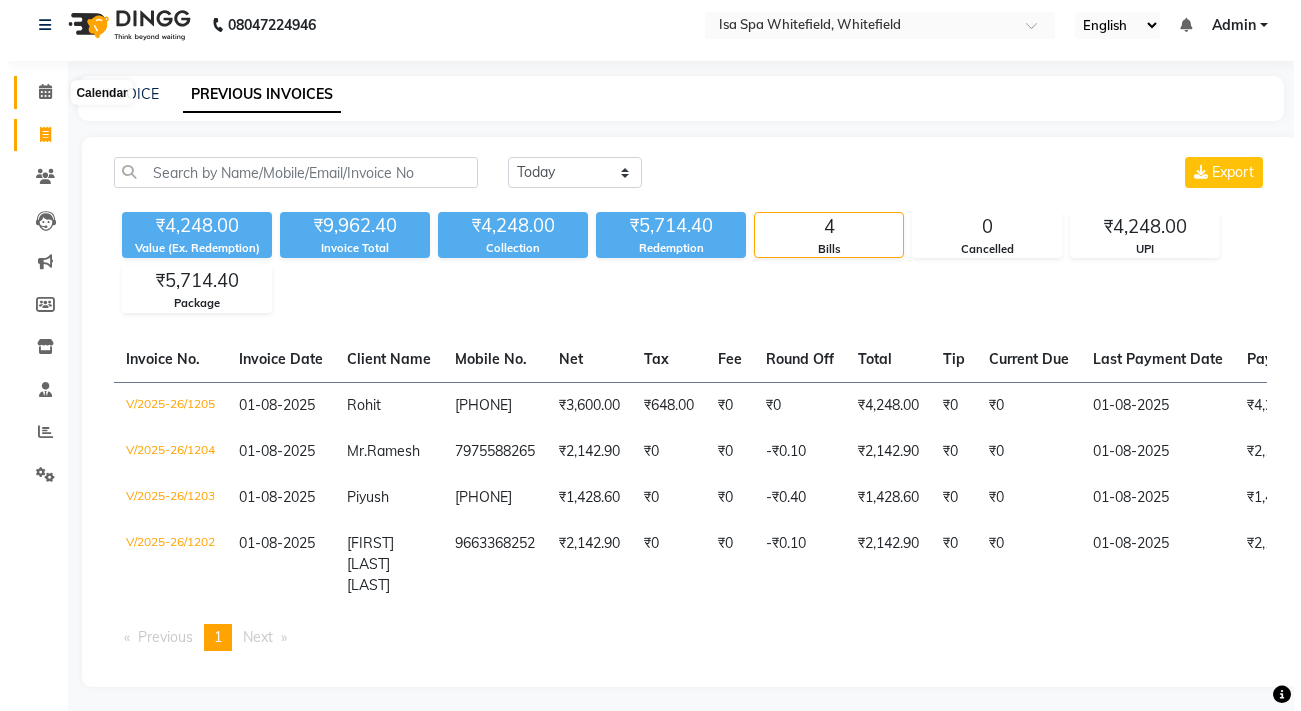 scroll, scrollTop: 0, scrollLeft: 0, axis: both 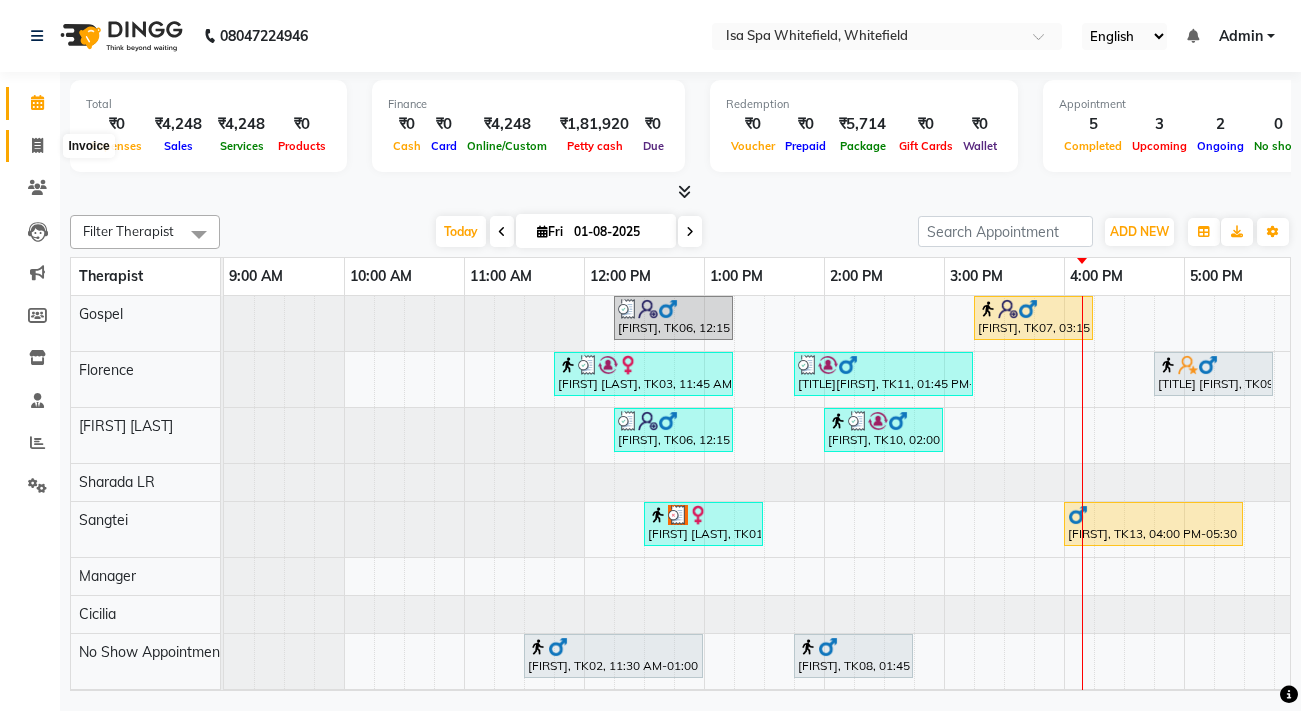 click 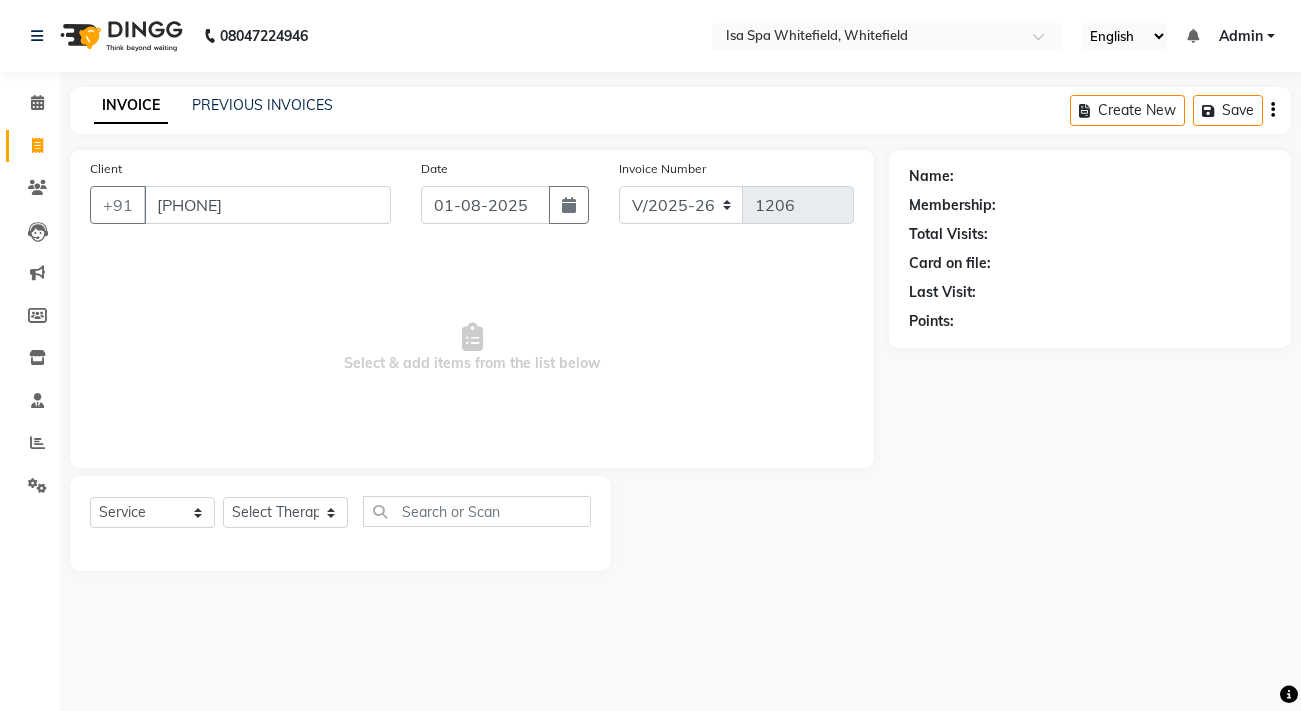 type on "[PHONE]" 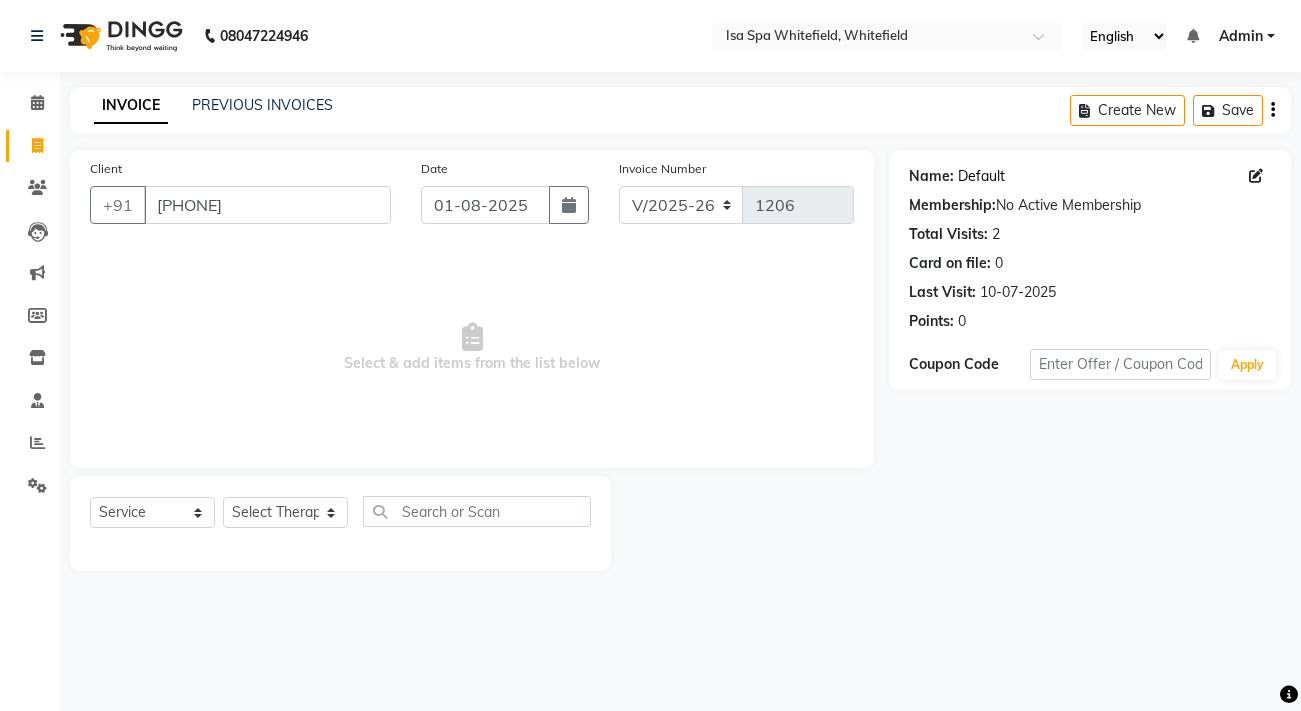 click on "Default" 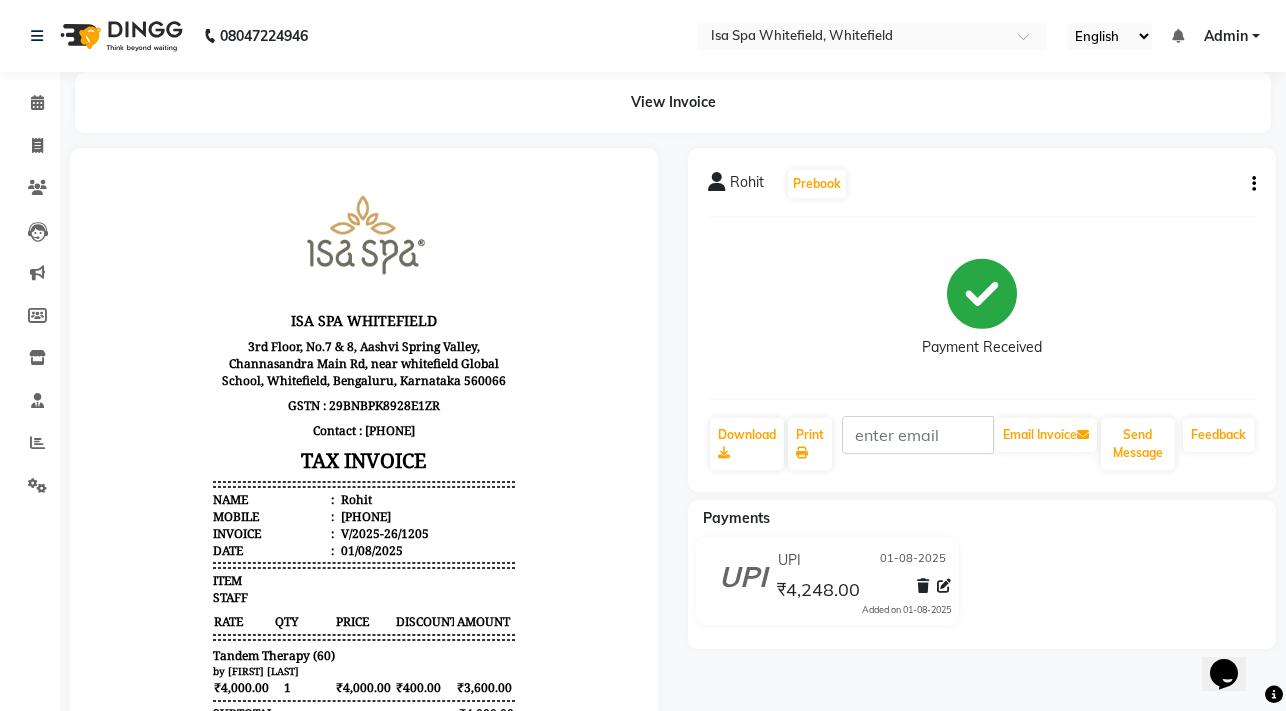 scroll, scrollTop: 0, scrollLeft: 0, axis: both 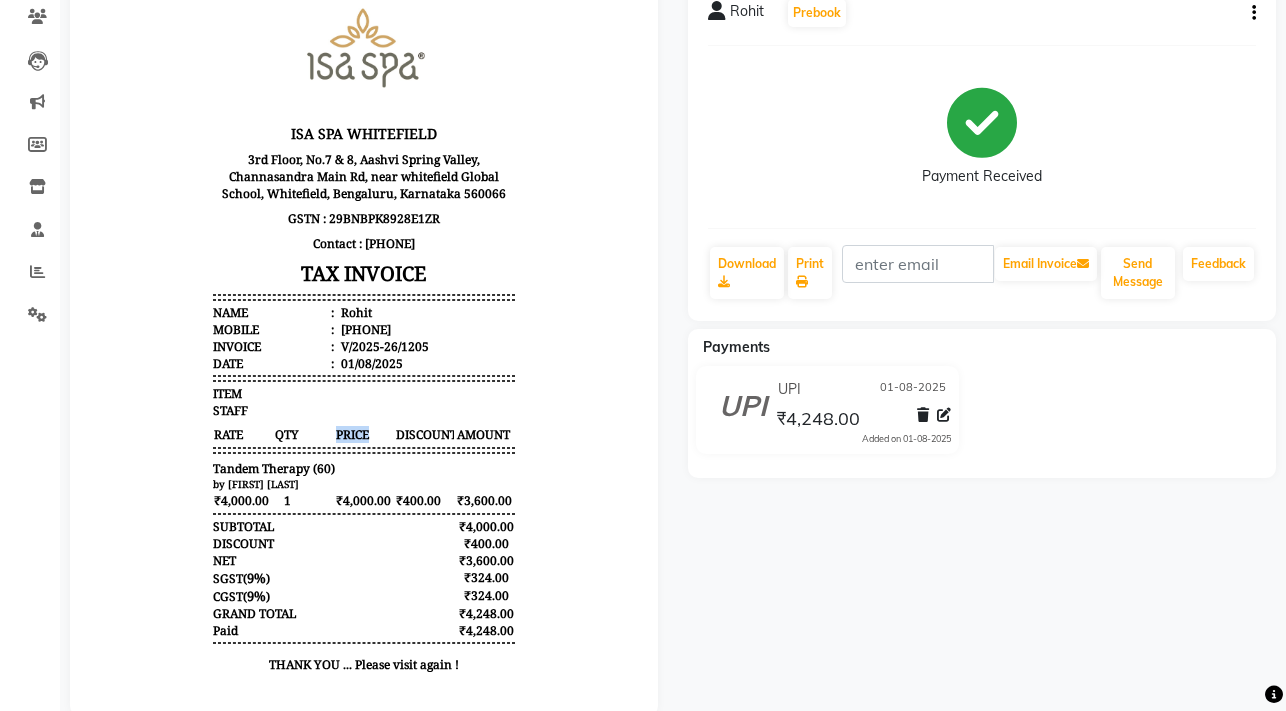 drag, startPoint x: 358, startPoint y: 429, endPoint x: 320, endPoint y: 427, distance: 38.052597 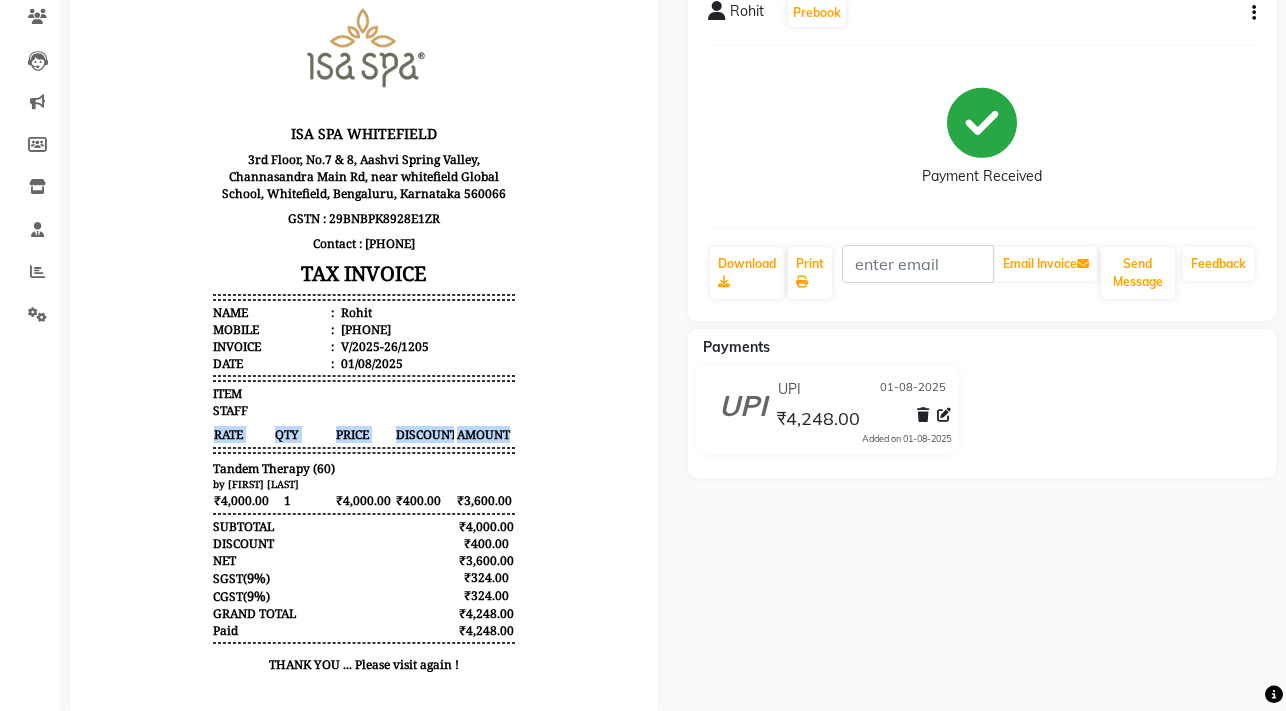 drag, startPoint x: 200, startPoint y: 428, endPoint x: 501, endPoint y: 430, distance: 301.00665 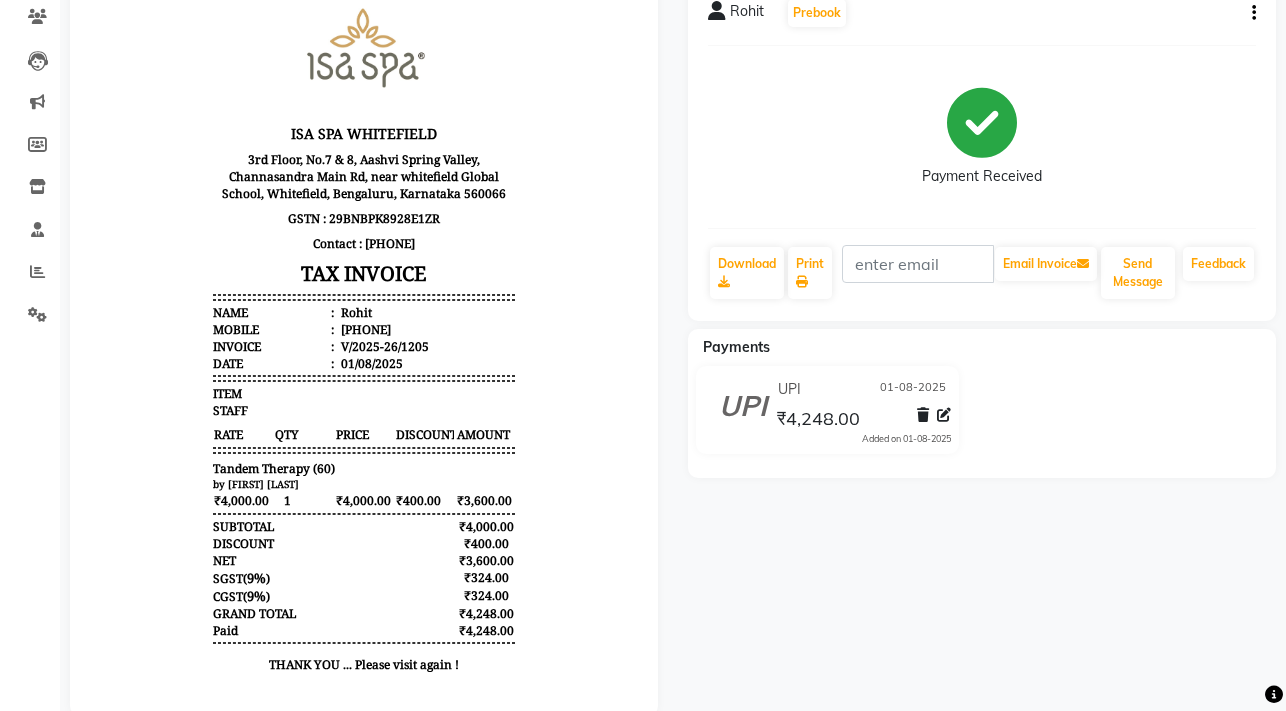 scroll, scrollTop: 0, scrollLeft: 0, axis: both 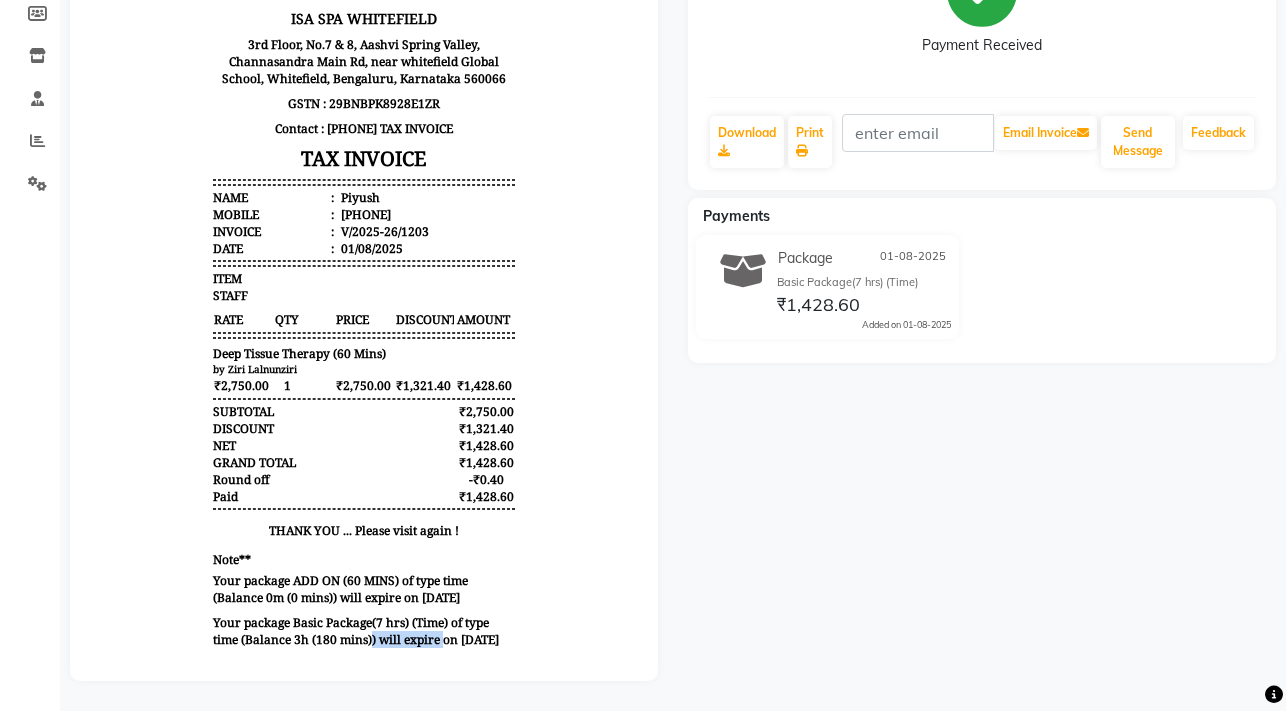 drag, startPoint x: 281, startPoint y: 629, endPoint x: 359, endPoint y: 631, distance: 78.025635 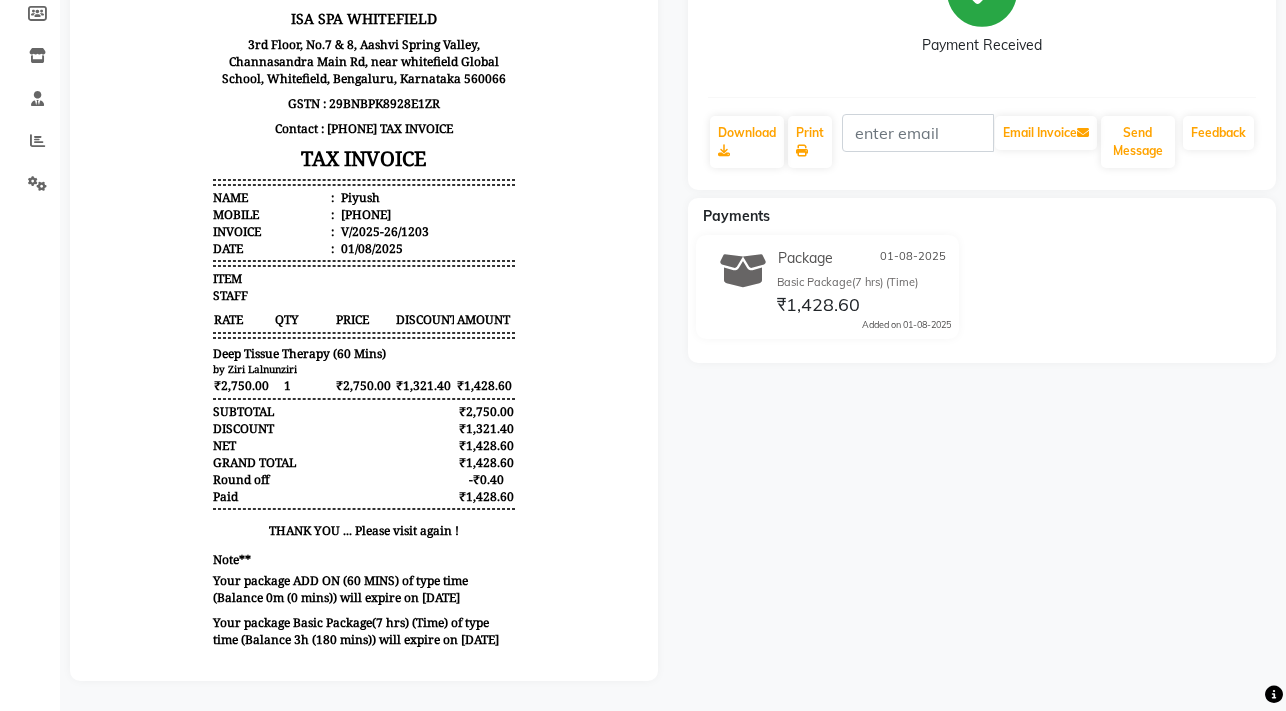 click on "Your package Basic Package(7 hrs)                        (Time) of type time (Balance 3h (180 mins)) will expire on 2026-02-12" at bounding box center (364, 631) 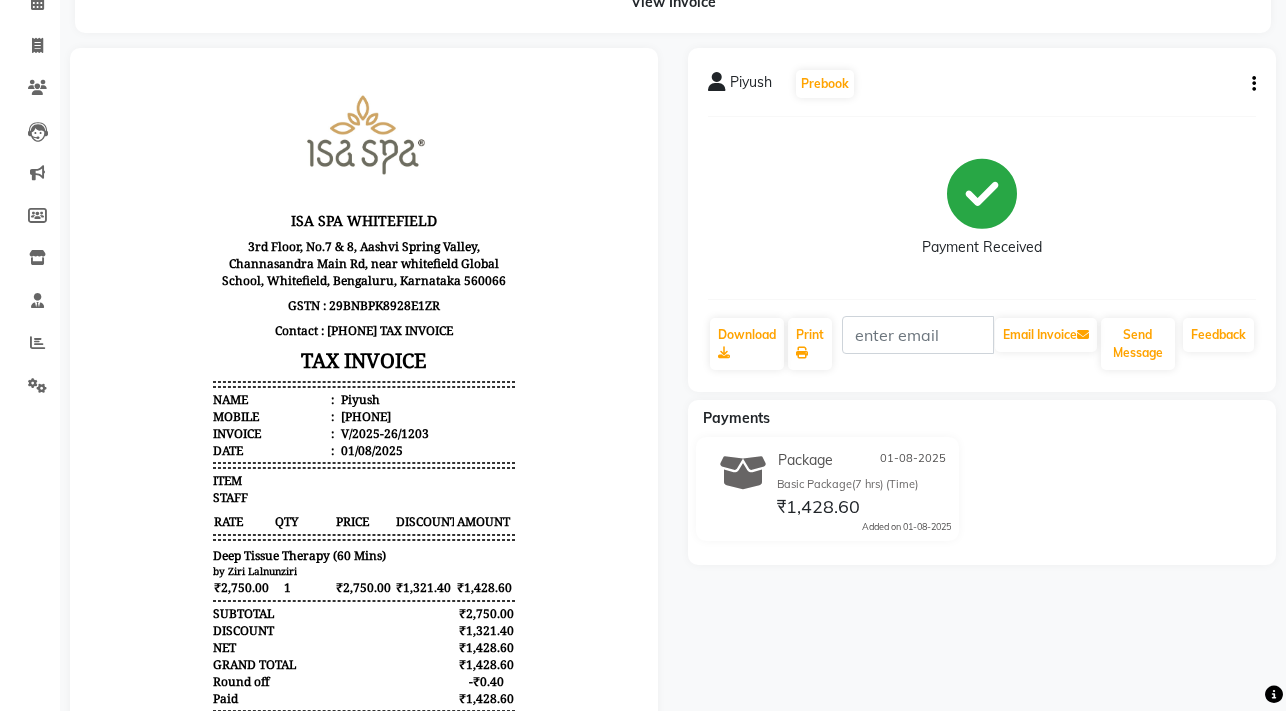 scroll, scrollTop: 74, scrollLeft: 0, axis: vertical 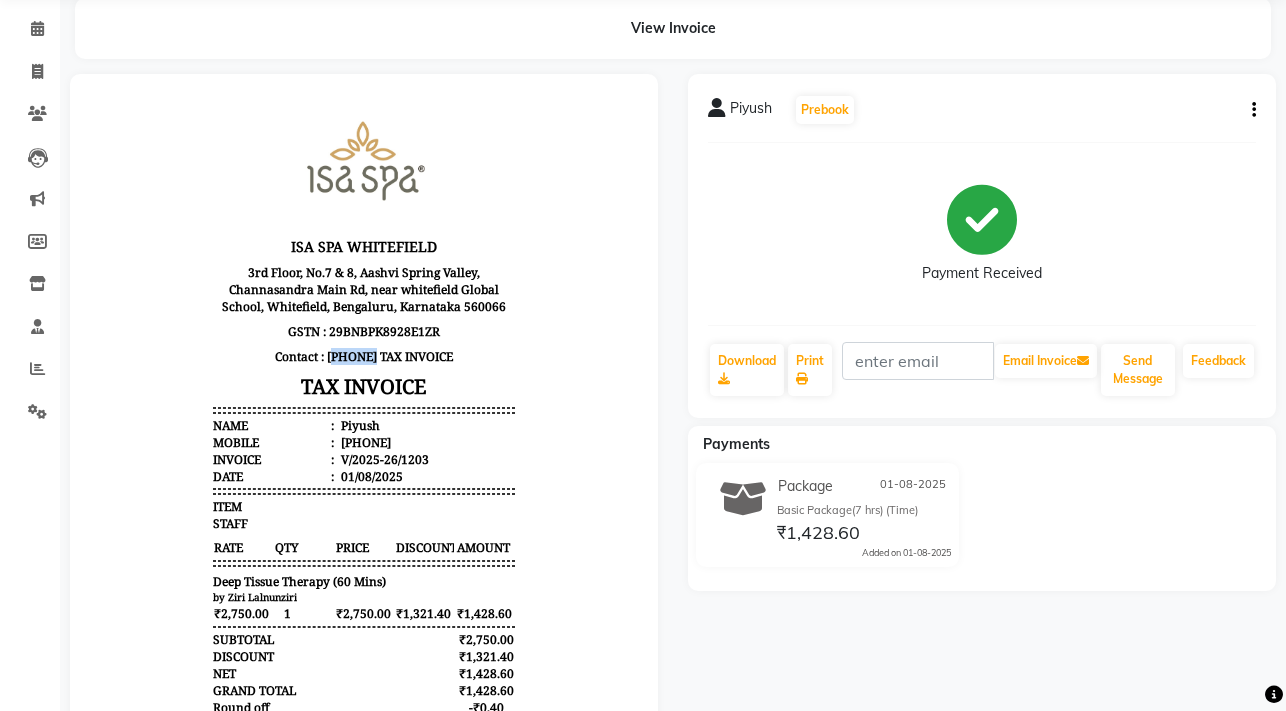 drag, startPoint x: 346, startPoint y: 354, endPoint x: 391, endPoint y: 354, distance: 45 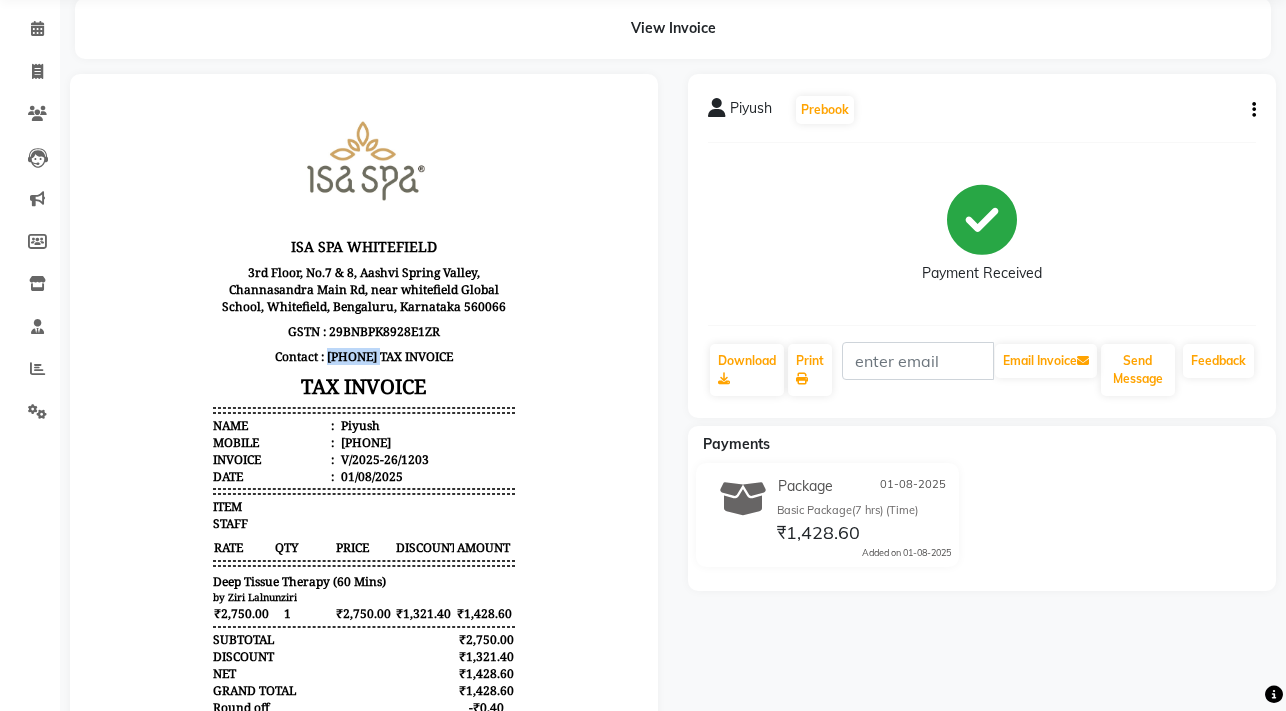 click on "Contact : 8861636826" at bounding box center (364, 356) 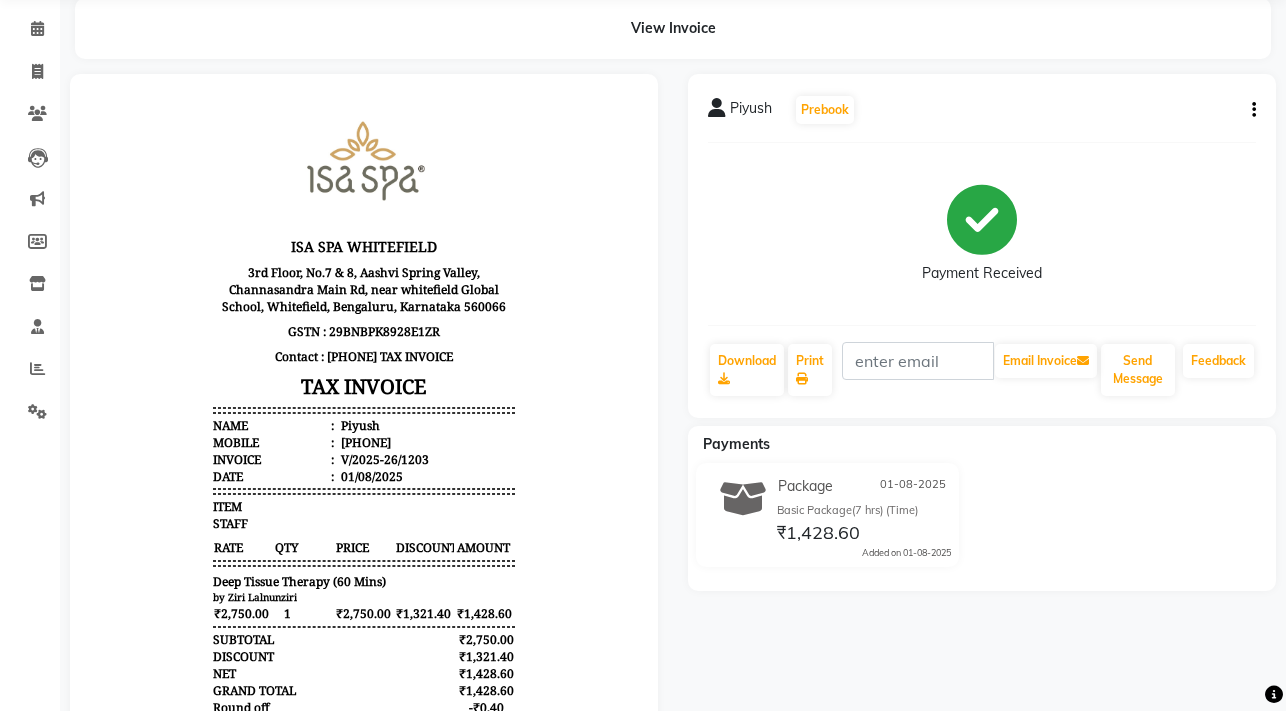 click on "ISA SPA WHITEFIELD
3rd Floor, No.7 & 8, Aashvi Spring Valley, Channasandra Main Rd, near whitefield Global School, Whitefield, Bengaluru, Karnataka 560066
GSTN :
29BNBPK8928E1ZR
Contact : 8861636826
TAX INVOICE
Name  :
Piyush
Mobile :
918939025601
Invoice  :
V/2025-26/1203
Date  :
01/08/2025
ITEM" at bounding box center [364, 495] 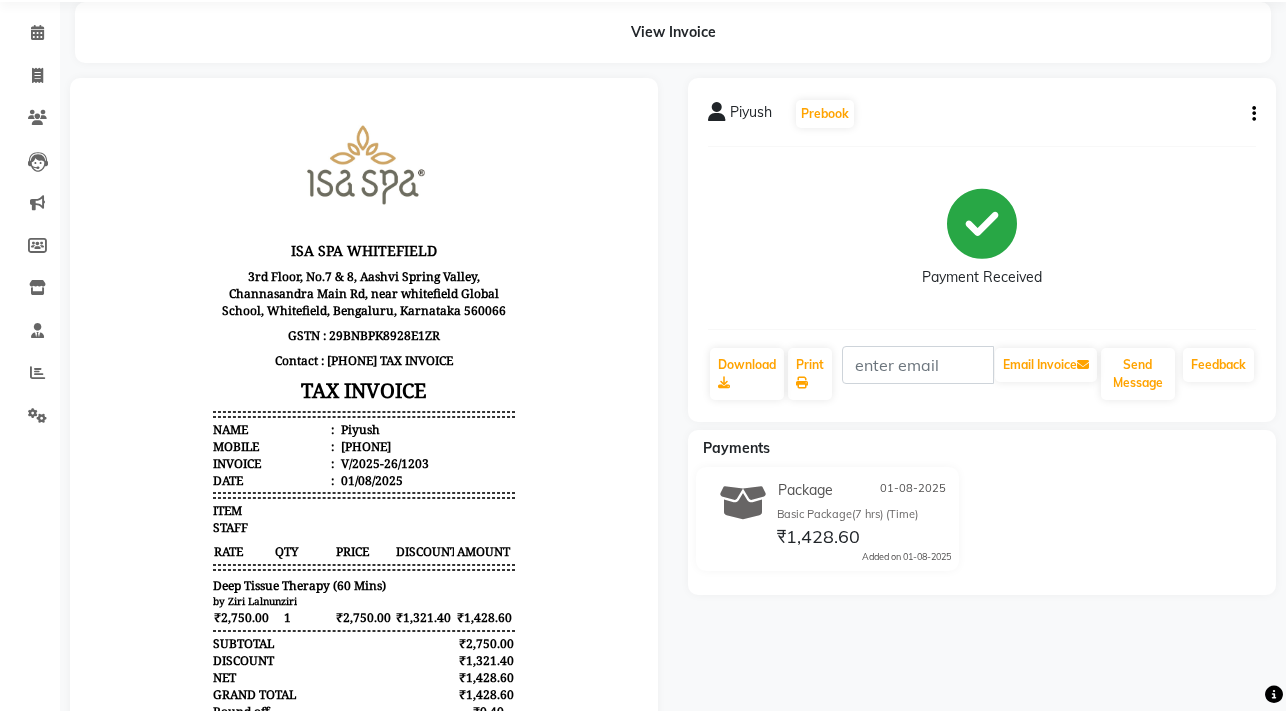 scroll, scrollTop: 10, scrollLeft: 0, axis: vertical 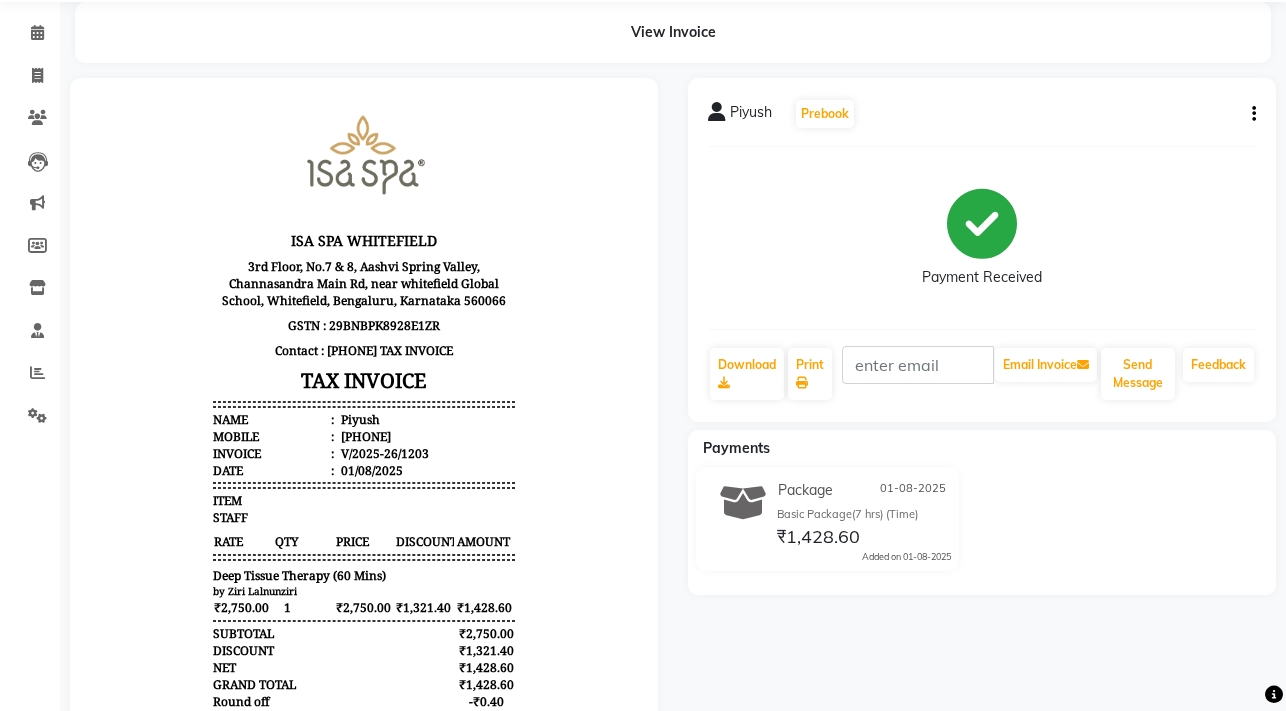 click on "Piyush   Prebook   Payment Received  Download  Print   Email Invoice   Send Message Feedback" 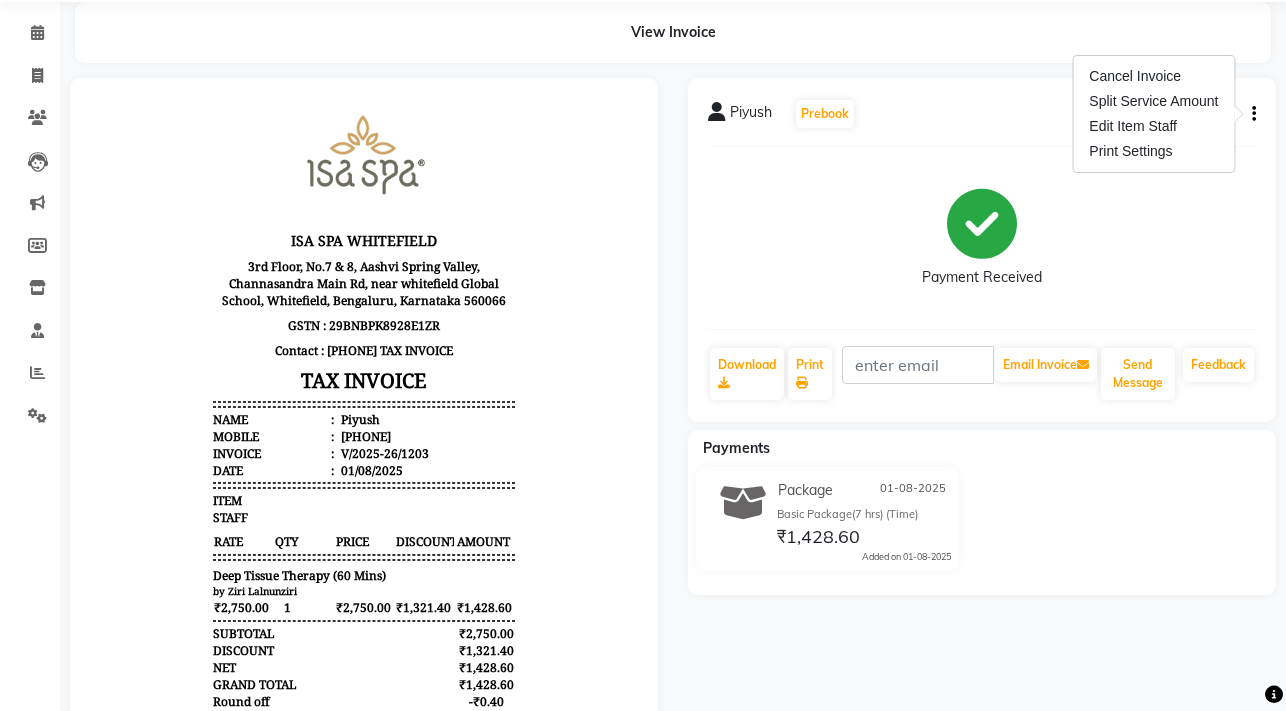 click on "Payment Received" 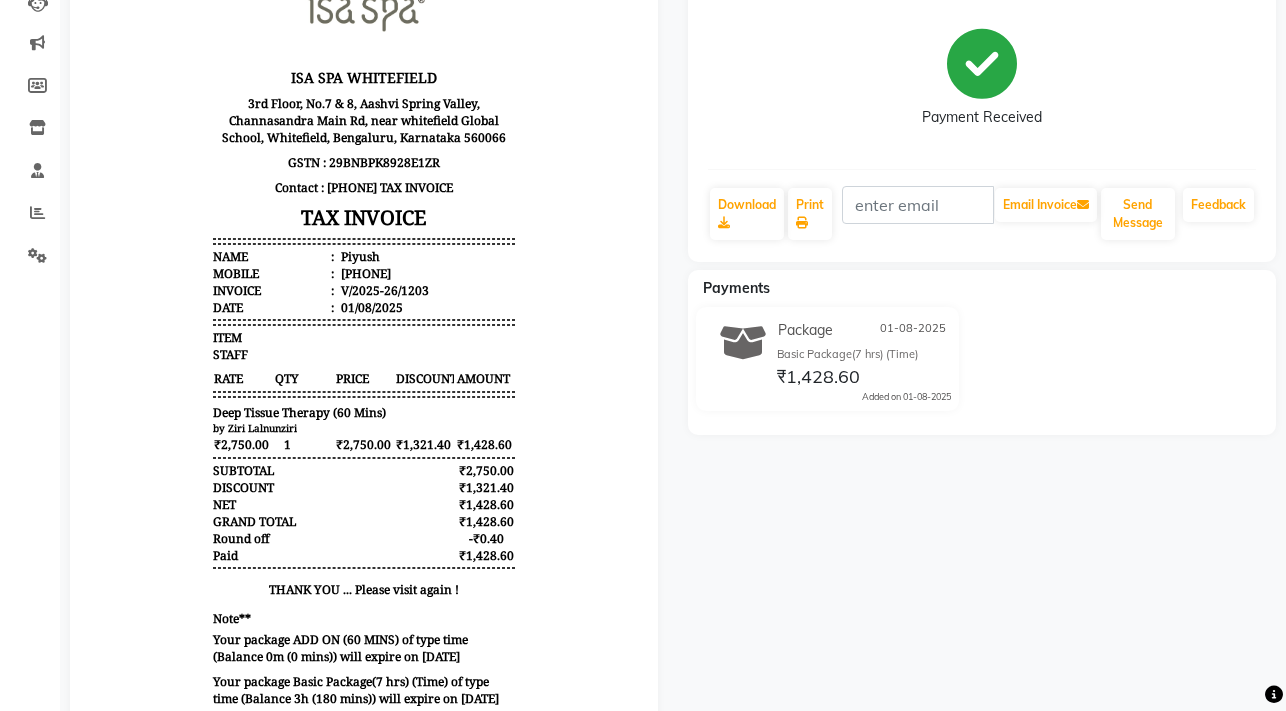 scroll, scrollTop: 254, scrollLeft: 0, axis: vertical 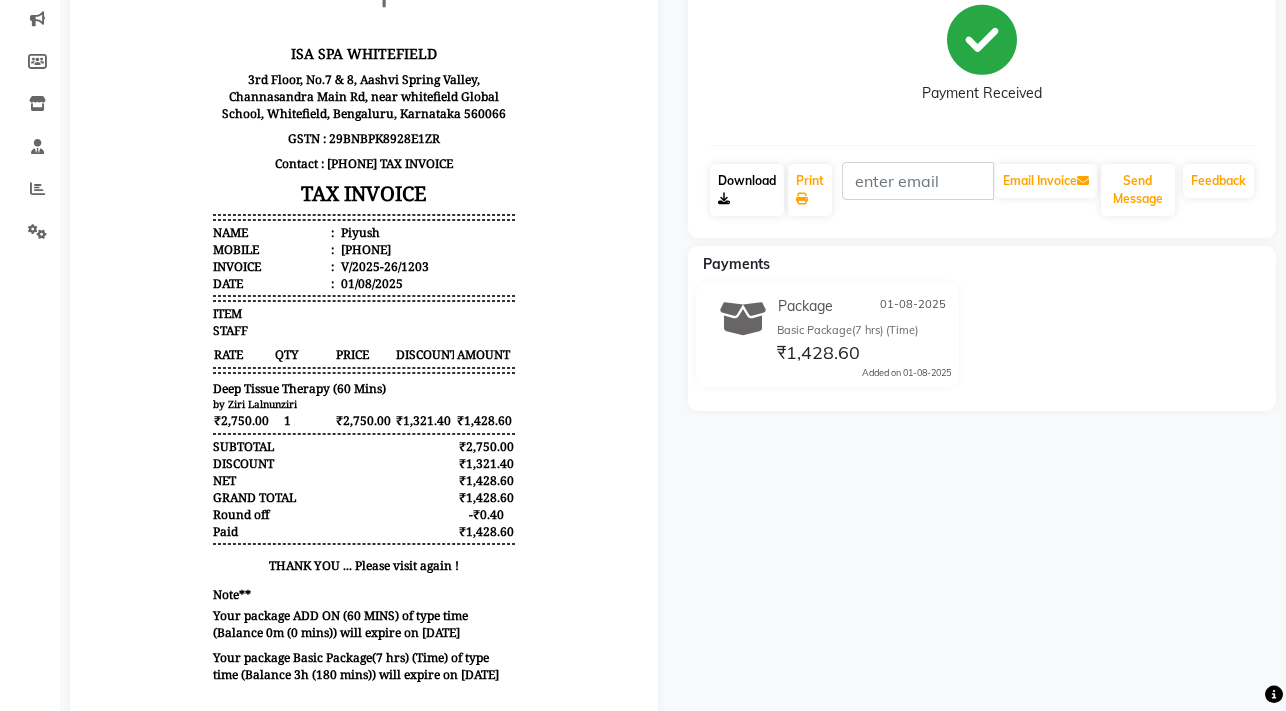 click on "Download" 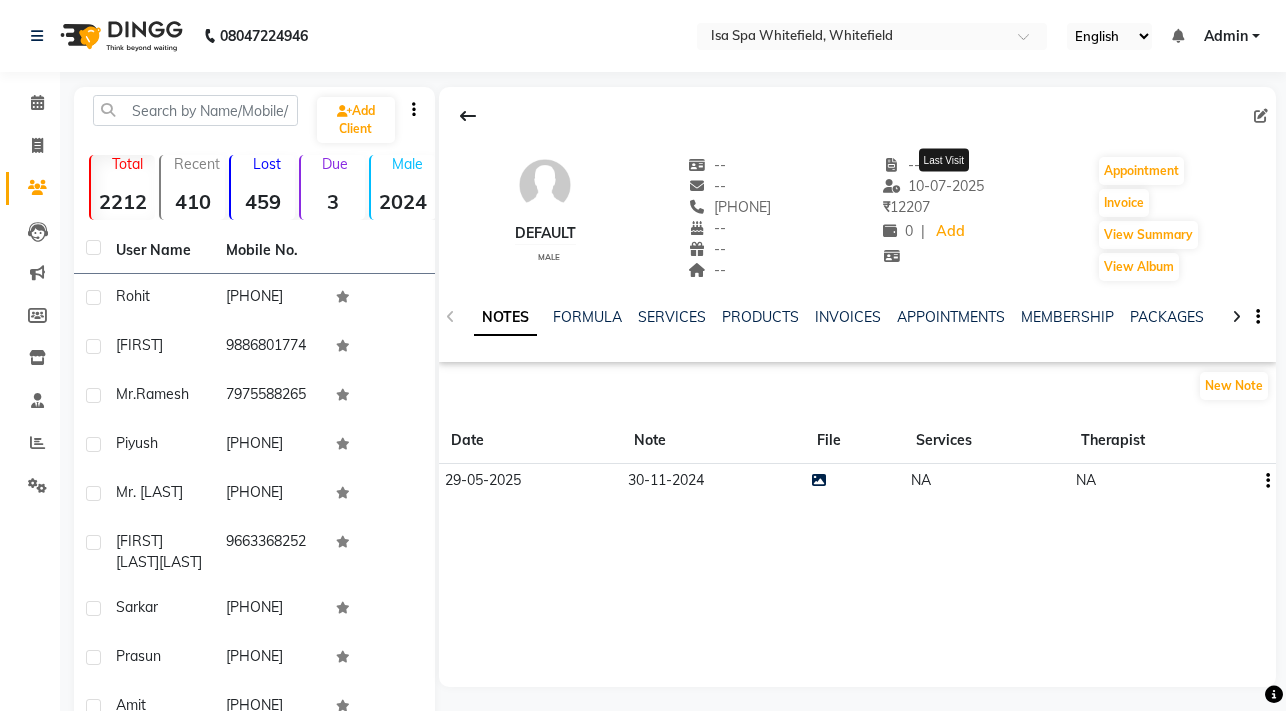 scroll, scrollTop: 0, scrollLeft: 0, axis: both 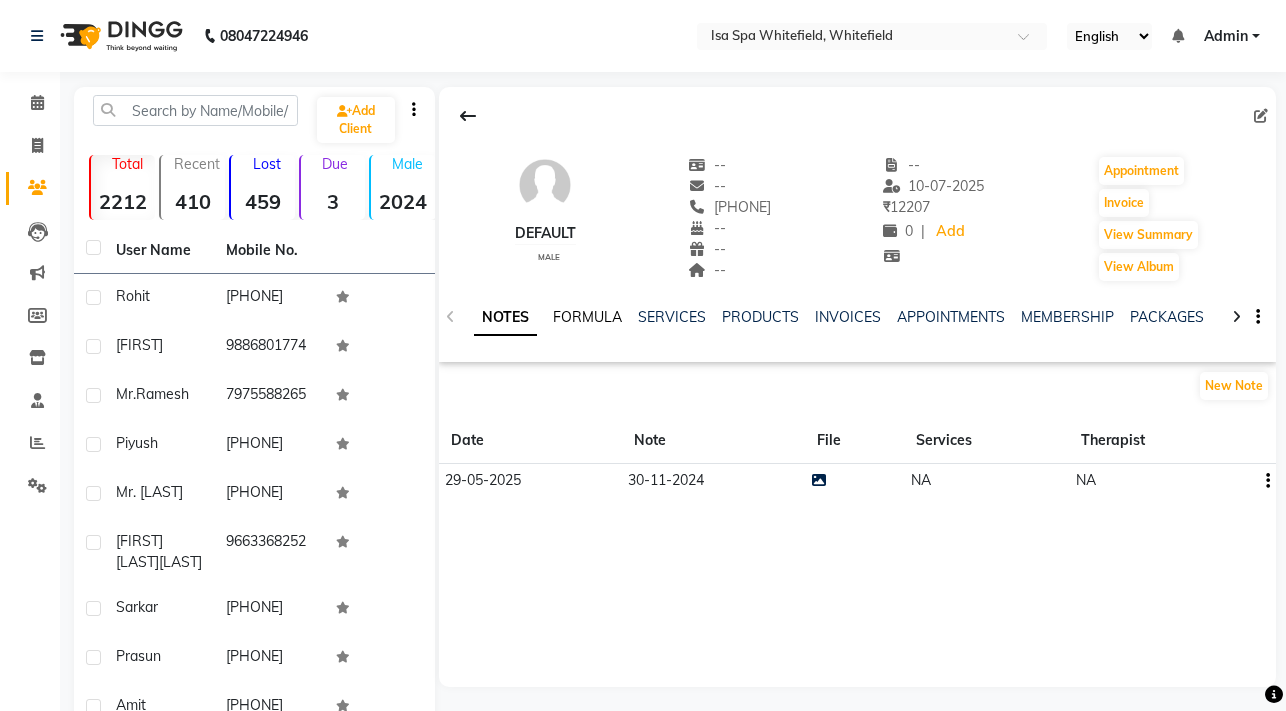 click on "FORMULA" 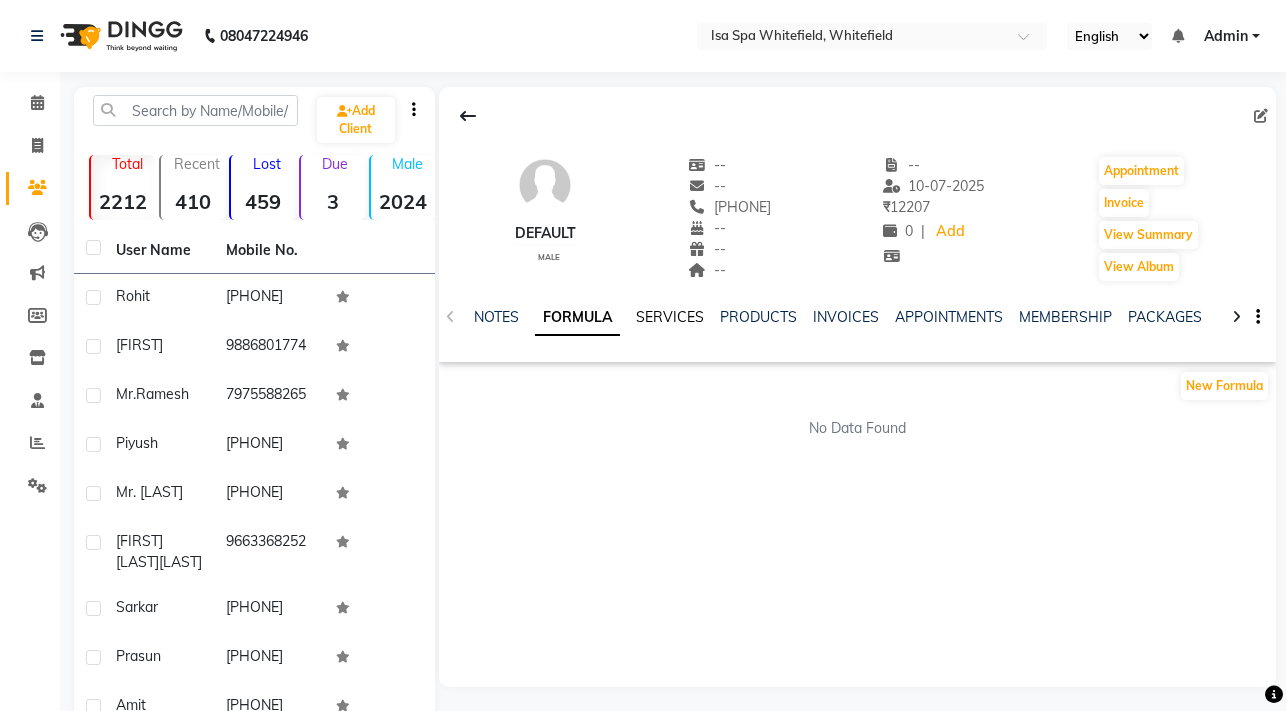 click on "SERVICES" 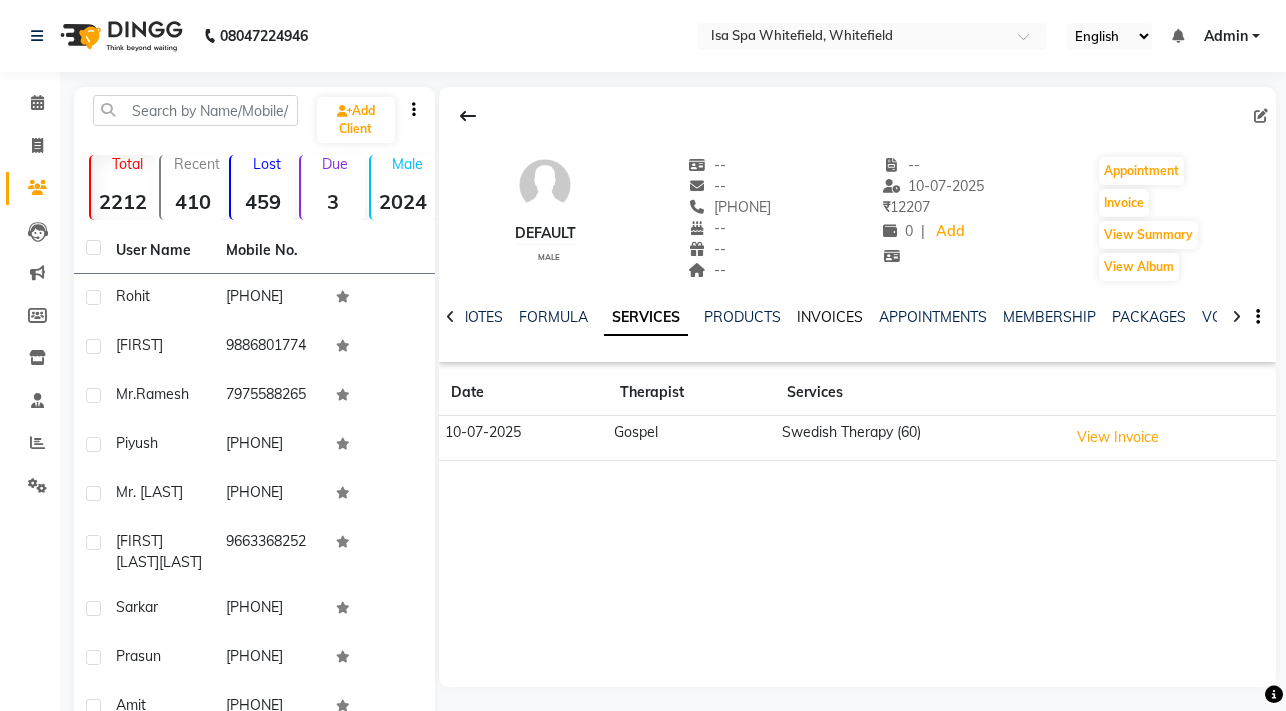 click on "INVOICES" 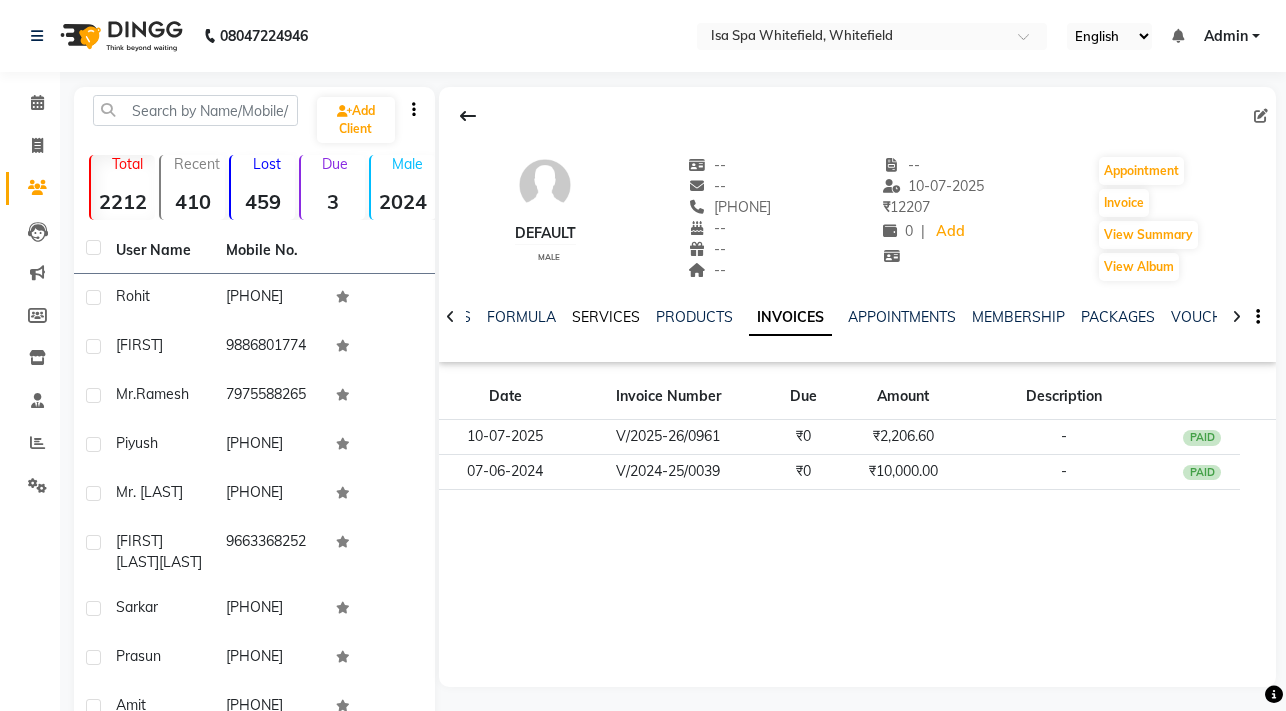 click on "SERVICES" 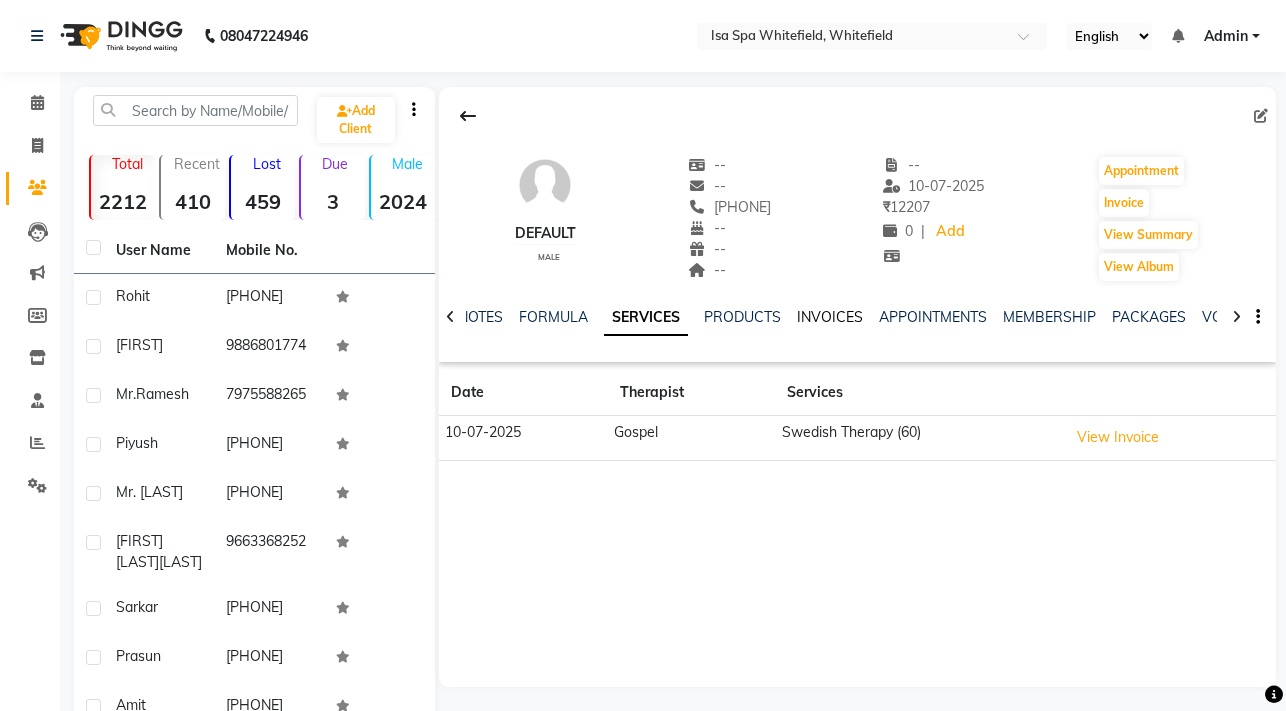 click on "INVOICES" 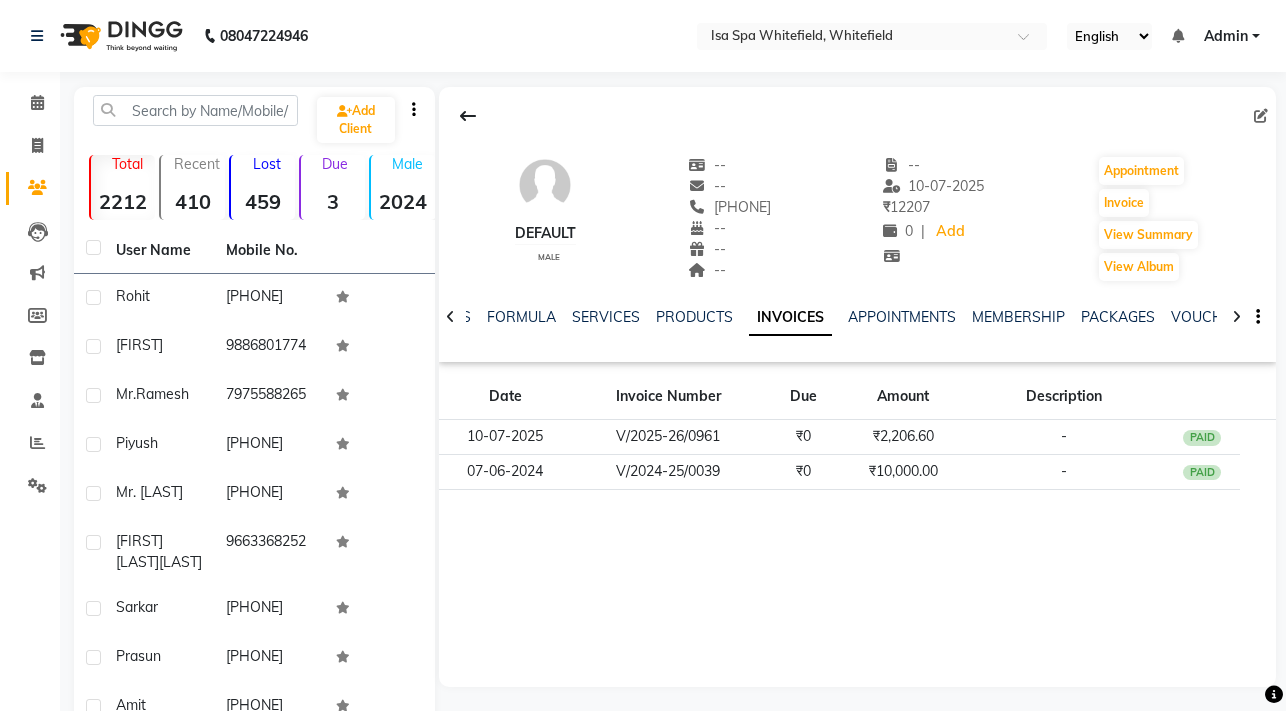 click on "Default male -- -- [PHONE] -- -- -- -- 10-07-2025 ₹ 12207 0 | Add Appointment Invoice View Summary View Album NOTES FORMULA SERVICES PRODUCTS INVOICES APPOINTMENTS MEMBERSHIP PACKAGES VOUCHERS GIFTCARDS POINTS FORMS FAMILY CARDS WALLET Date Invoice Number Due Amount Description 10-07-2025 V/2025-26/0961 ₹0 ₹2,206.60 - PAID 07-06-2024 V/2024-25/0039 ₹0 ₹10,000.00 - PAID" 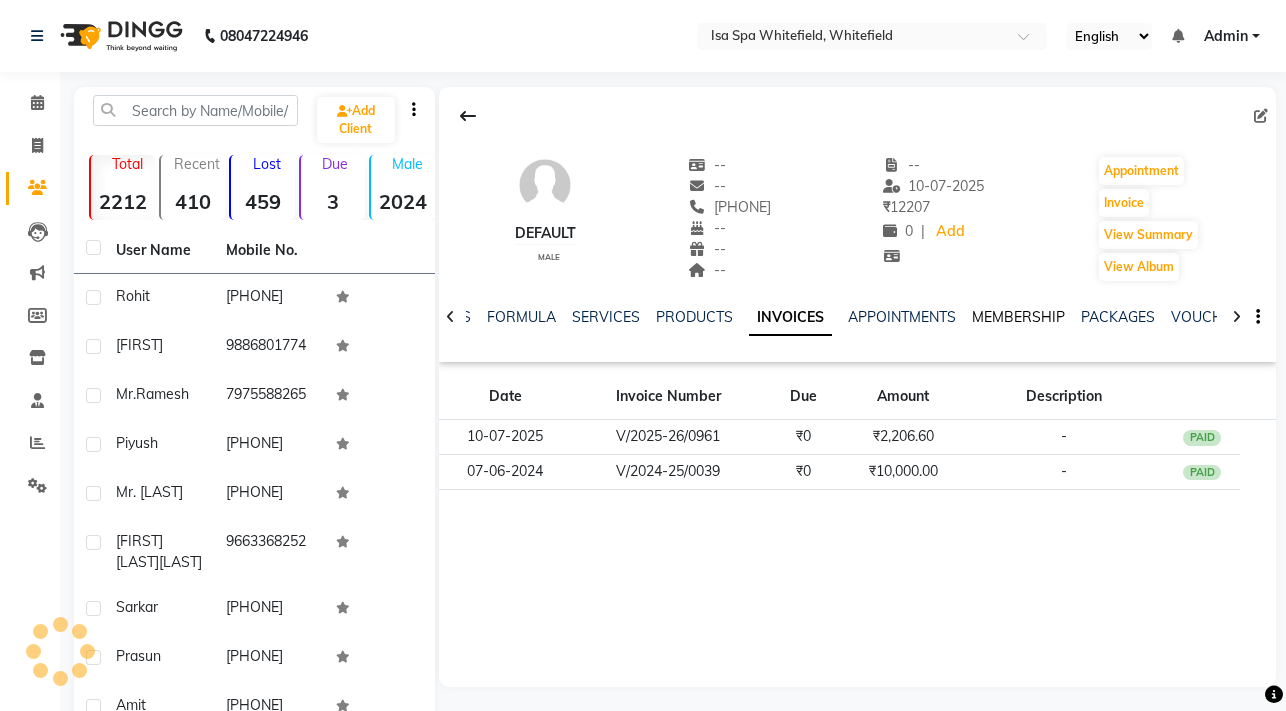 click on "MEMBERSHIP" 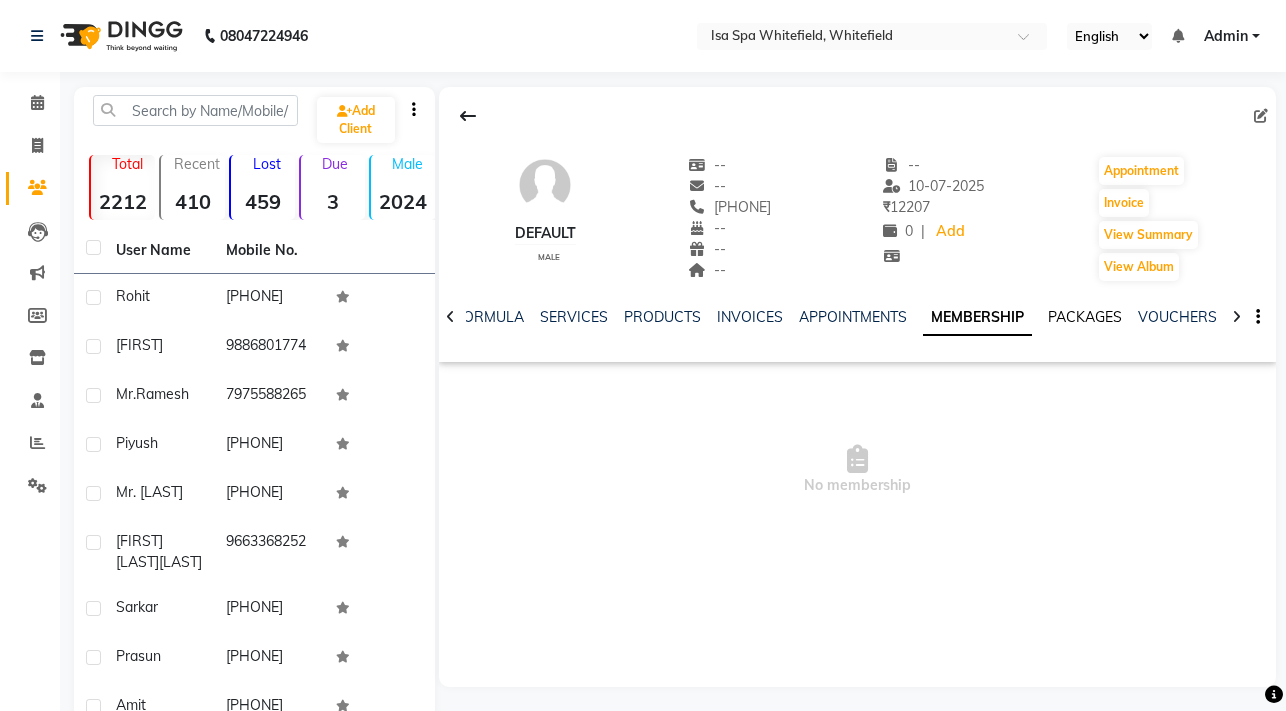 click on "PACKAGES" 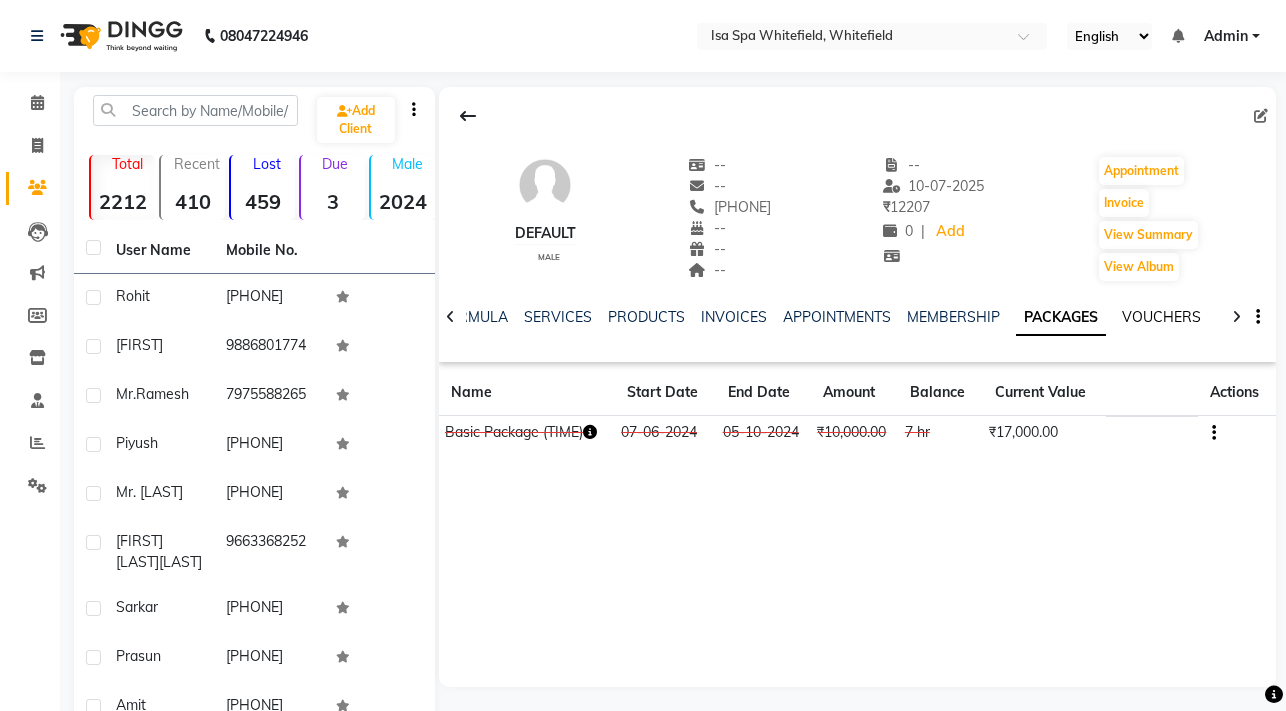 click on "VOUCHERS" 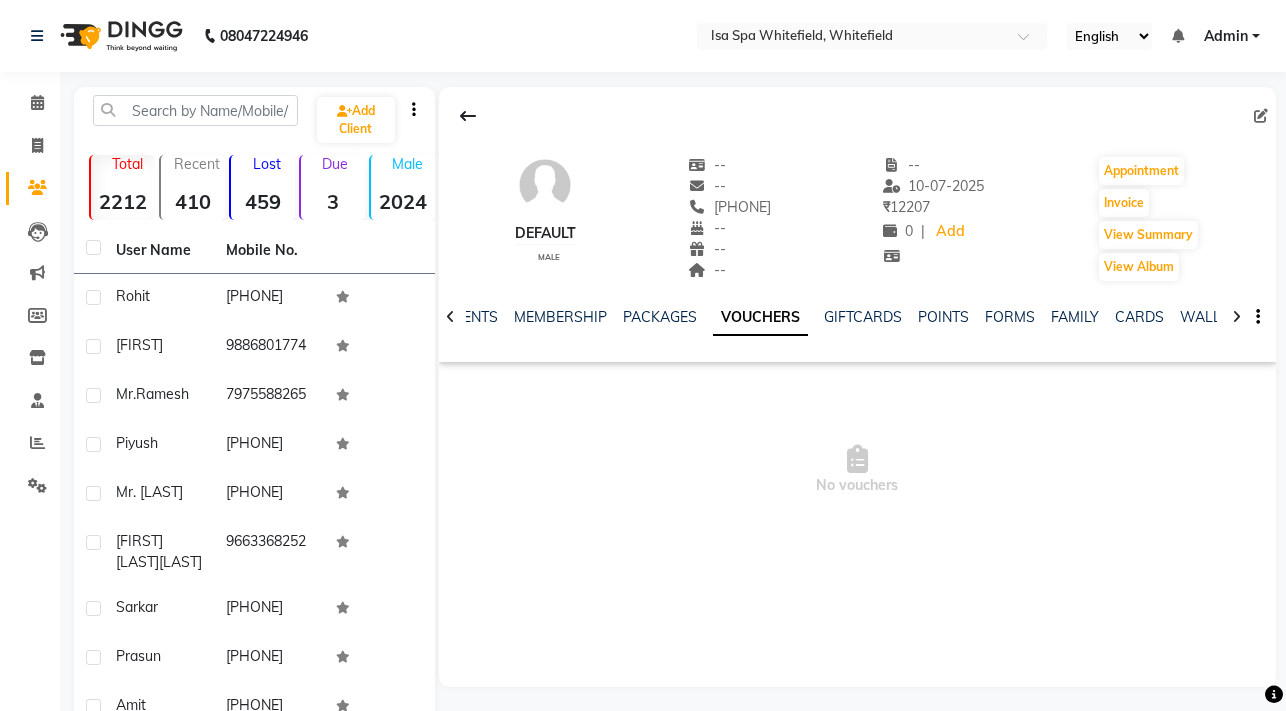 scroll, scrollTop: 0, scrollLeft: 398, axis: horizontal 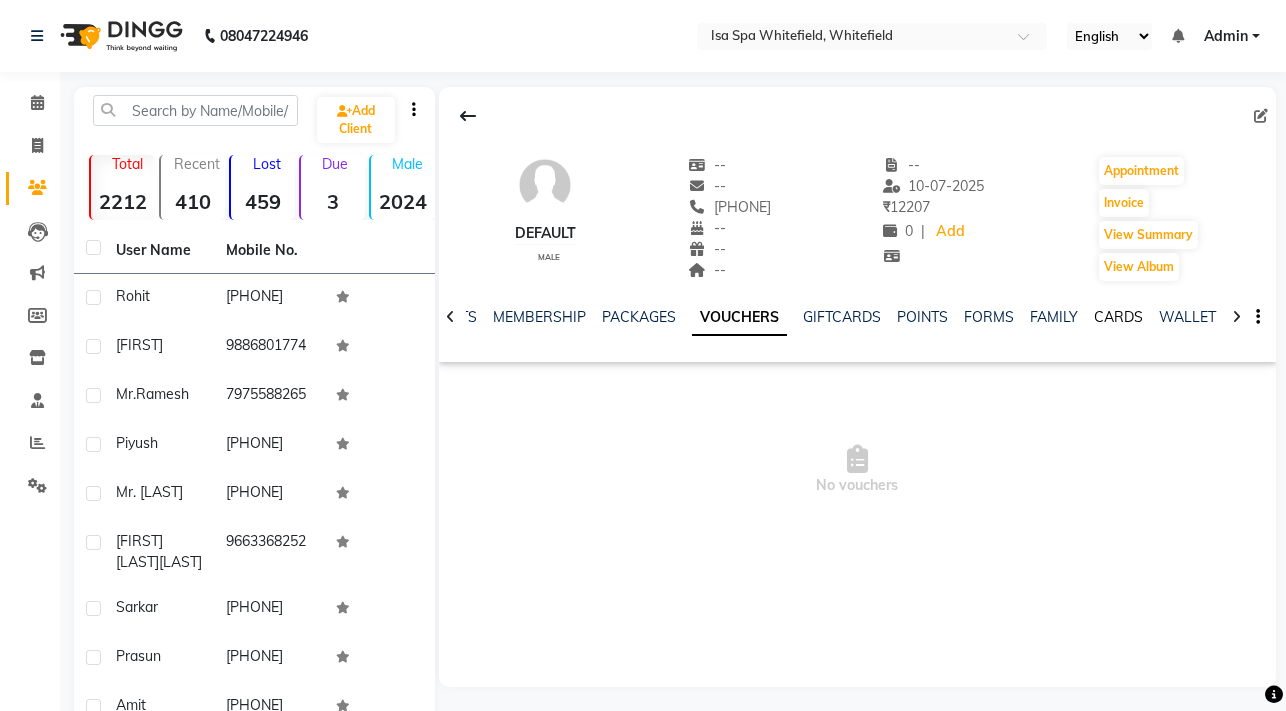 click on "CARDS" 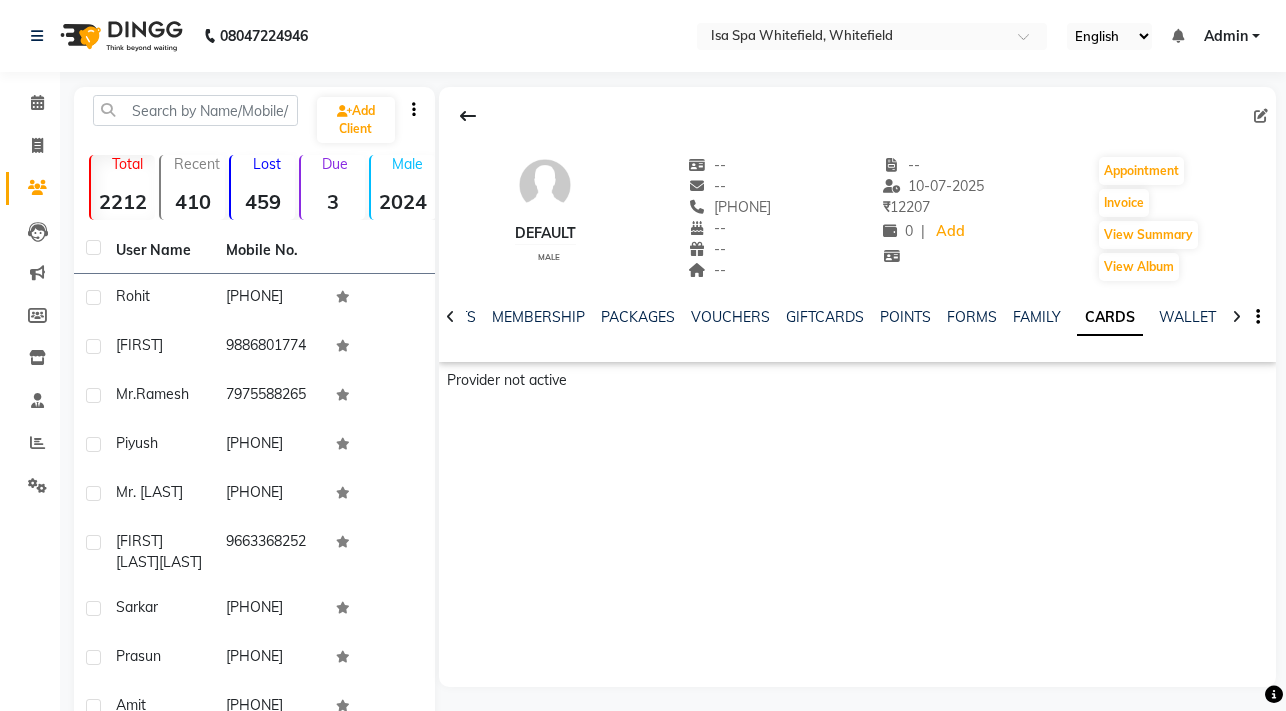 scroll, scrollTop: 0, scrollLeft: 314, axis: horizontal 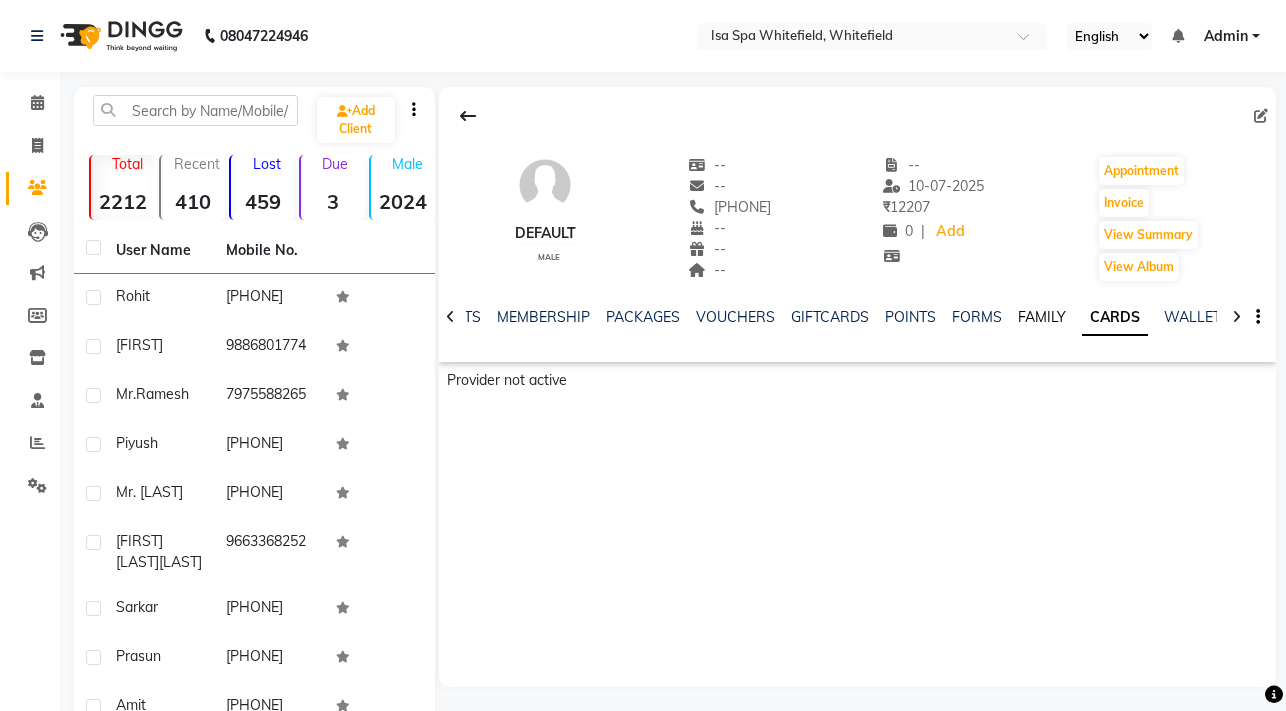 click on "FAMILY" 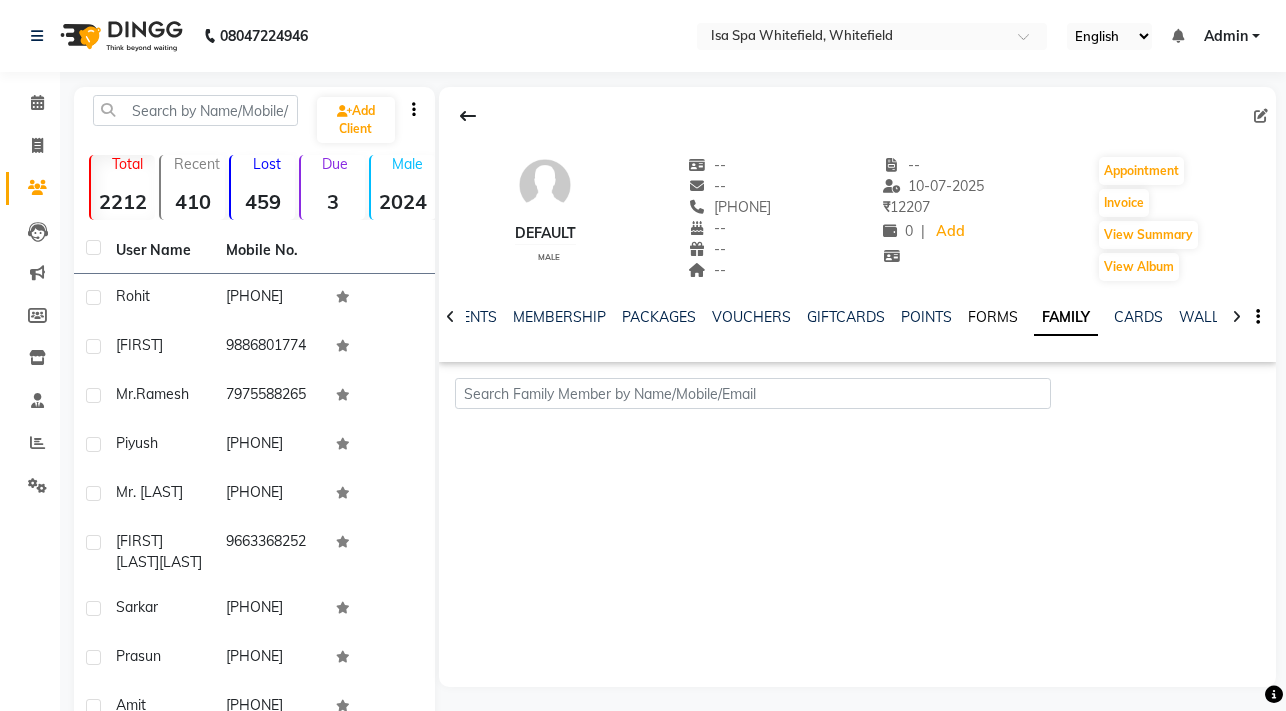 click on "FORMS" 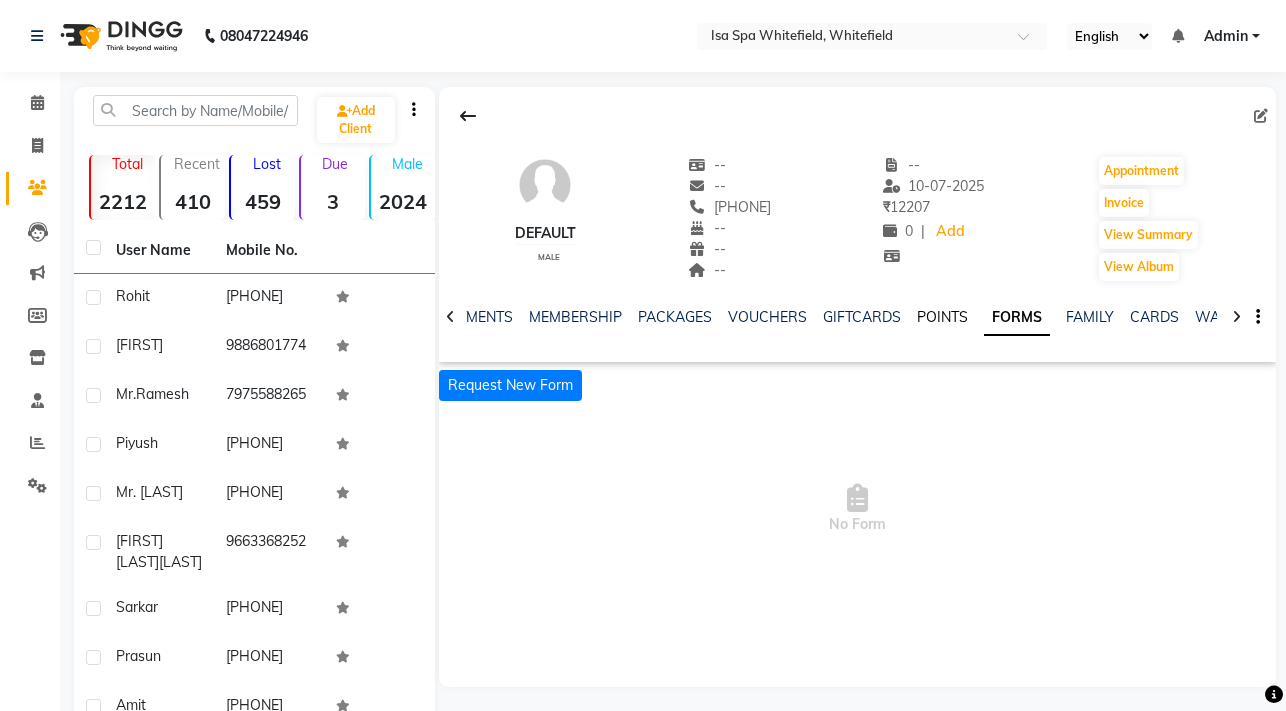 click on "POINTS" 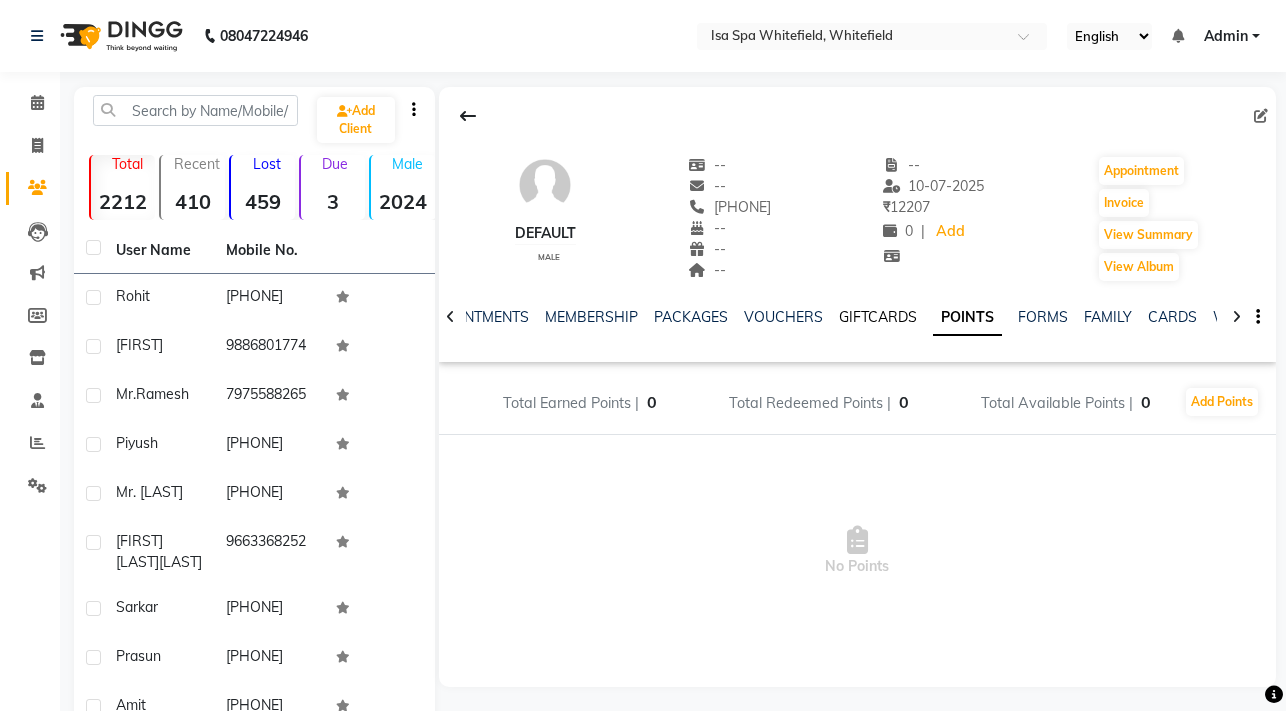 click on "GIFTCARDS" 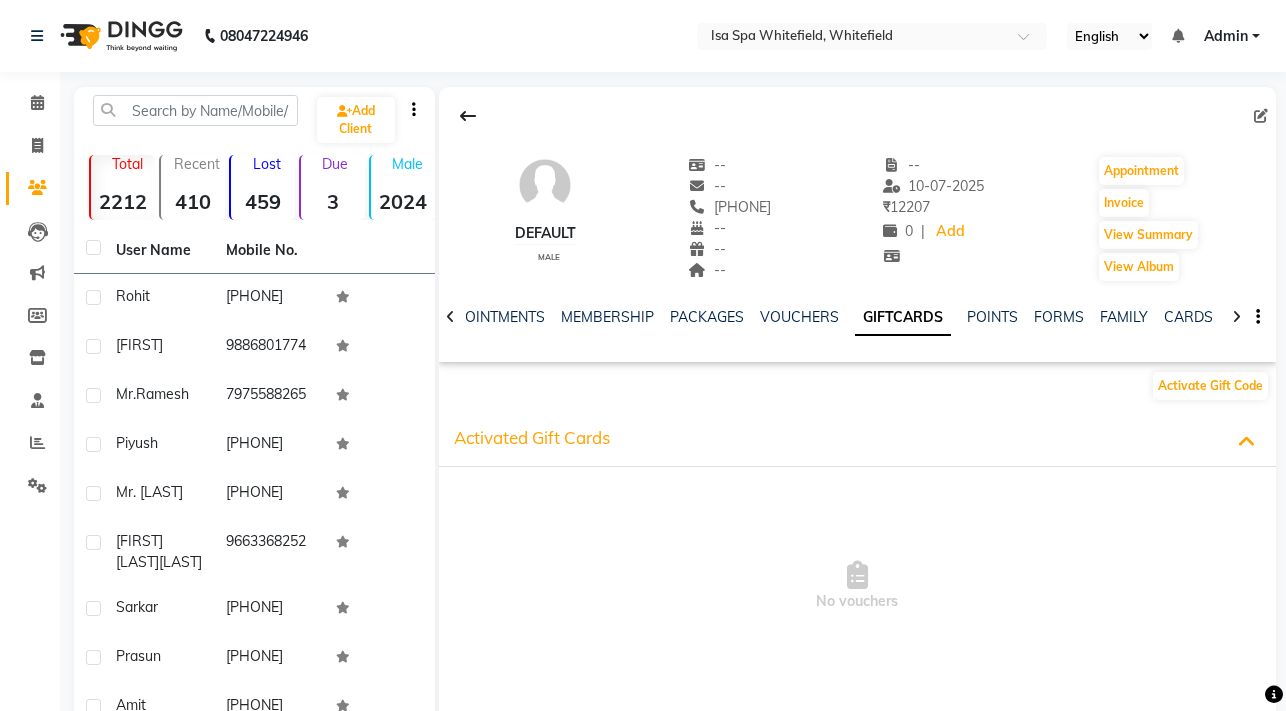 click on "NOTES FORMULA SERVICES PRODUCTS INVOICES APPOINTMENTS MEMBERSHIP PACKAGES VOUCHERS GIFTCARDS POINTS FORMS FAMILY CARDS WALLET" 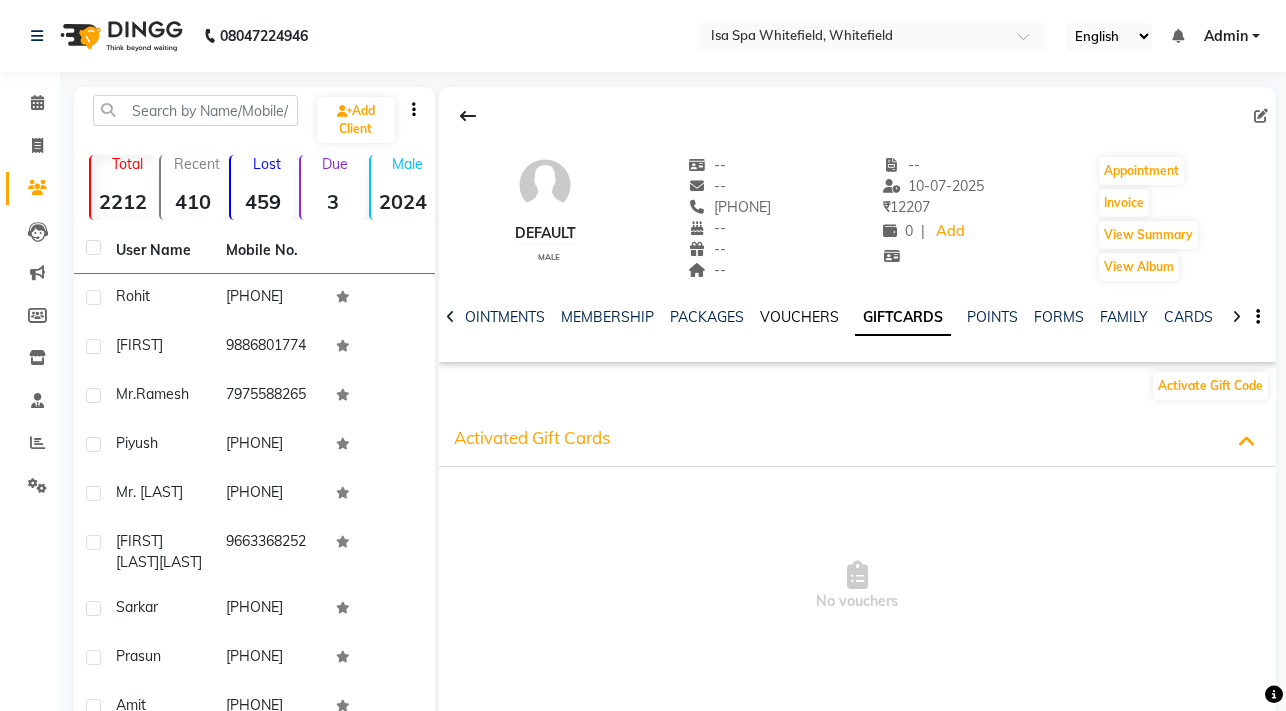 click on "VOUCHERS" 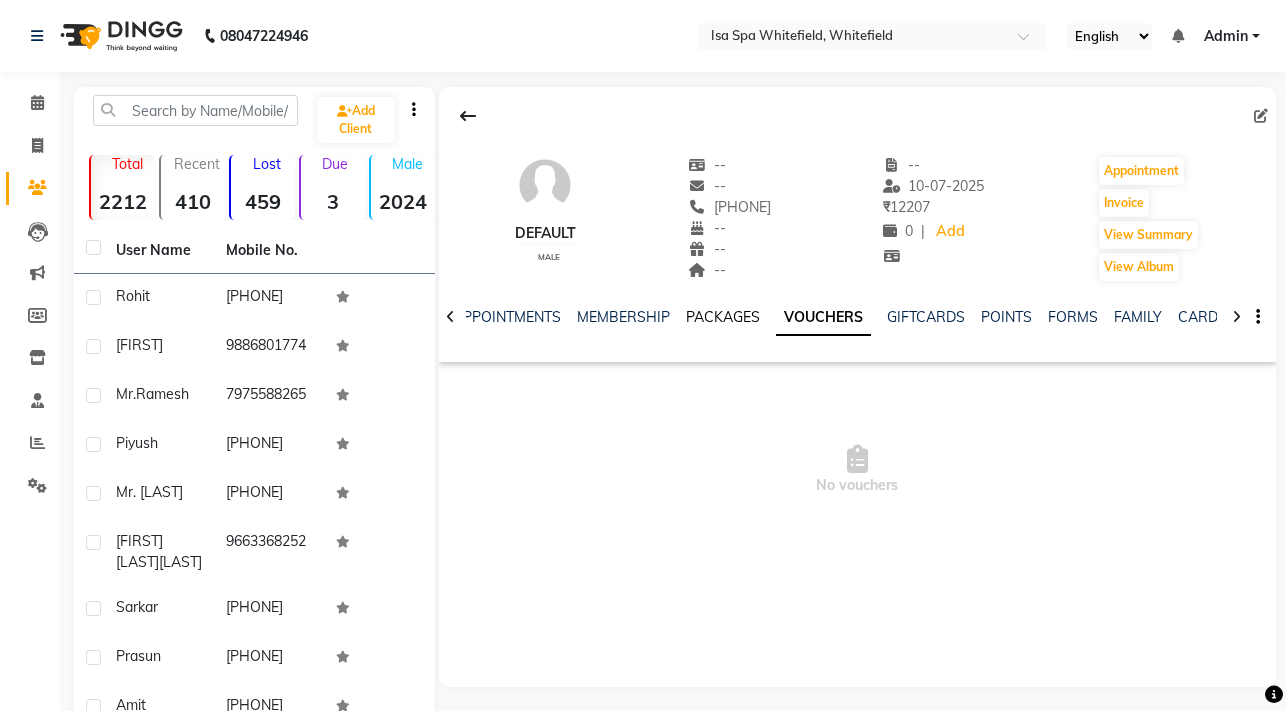 click on "PACKAGES" 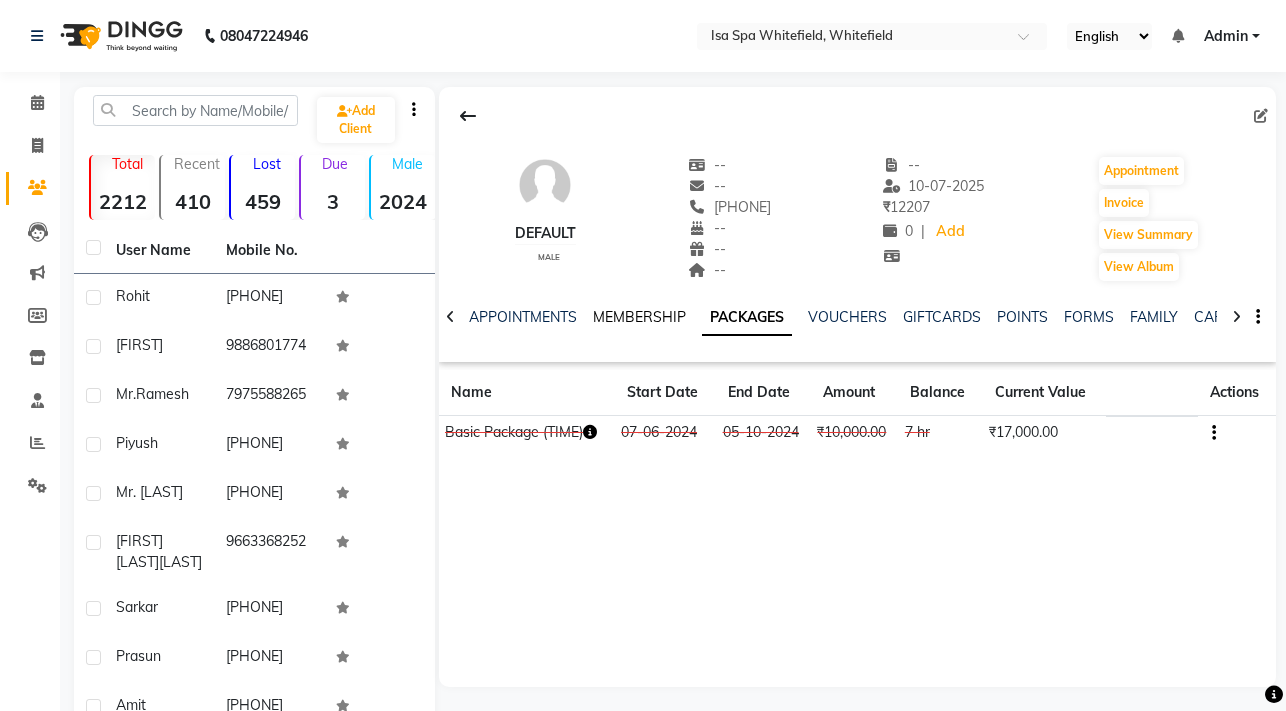 click on "MEMBERSHIP" 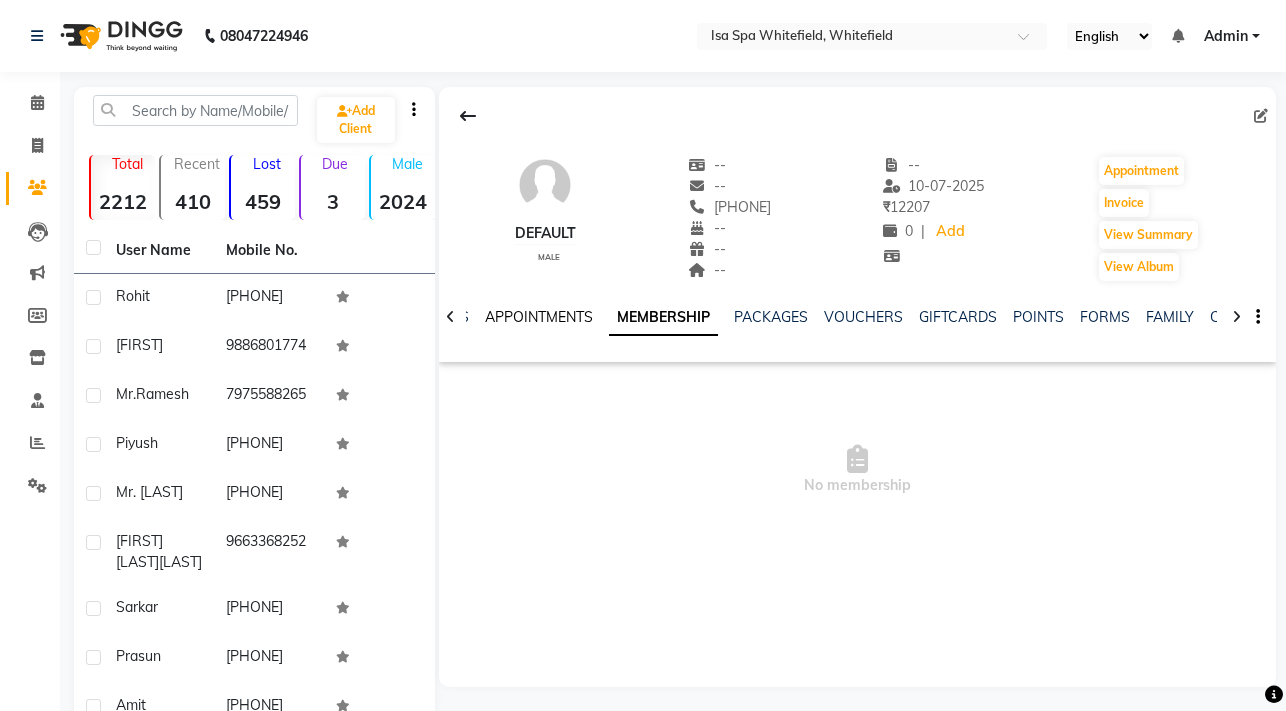 click on "APPOINTMENTS" 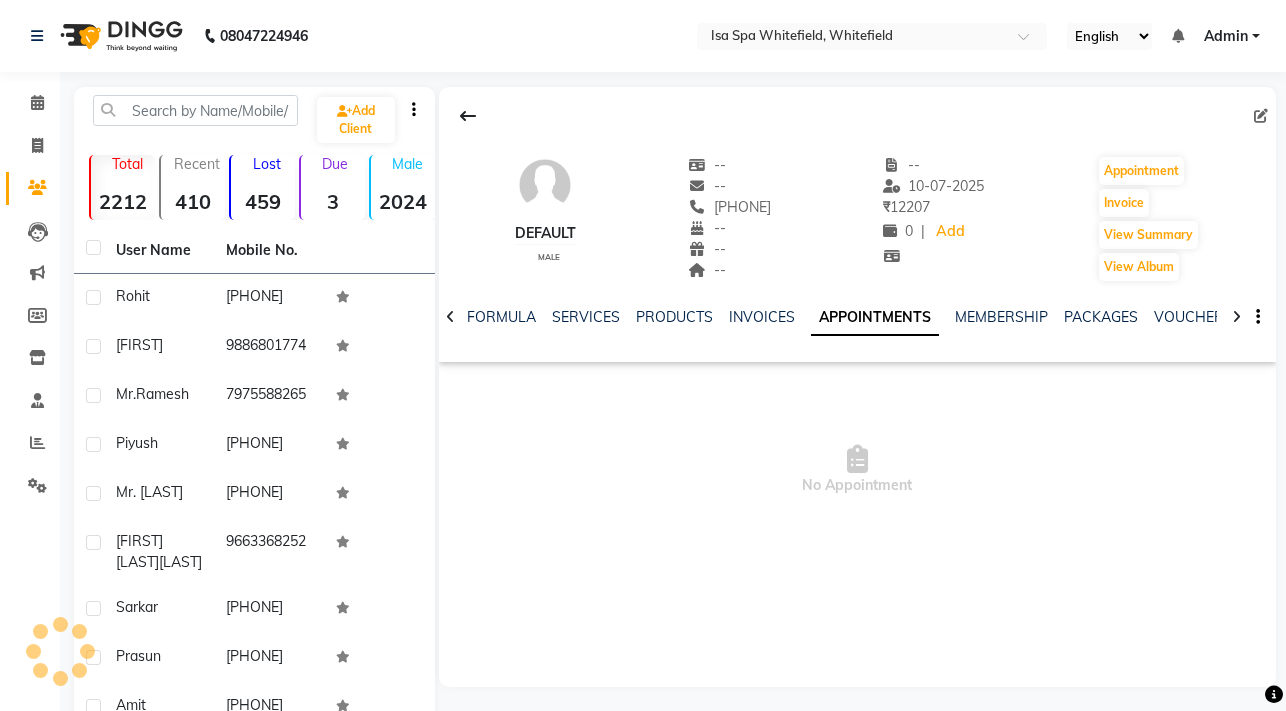 scroll, scrollTop: 0, scrollLeft: 0, axis: both 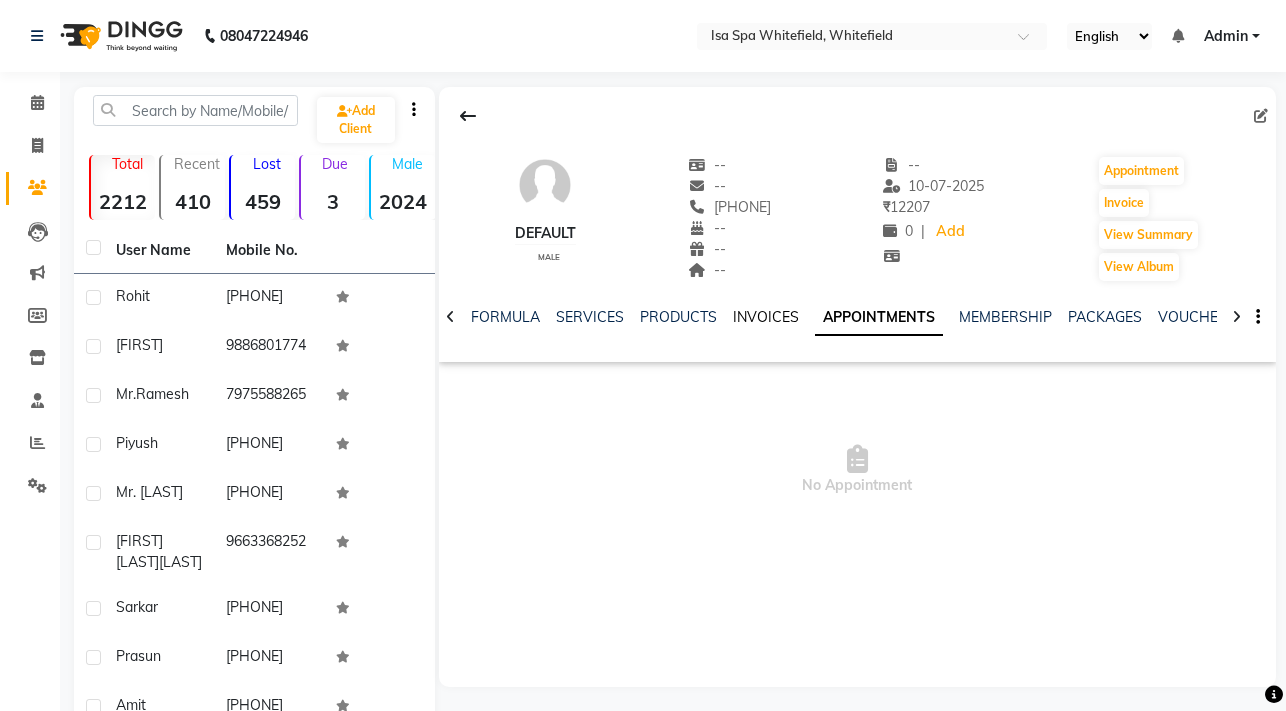 click on "INVOICES" 